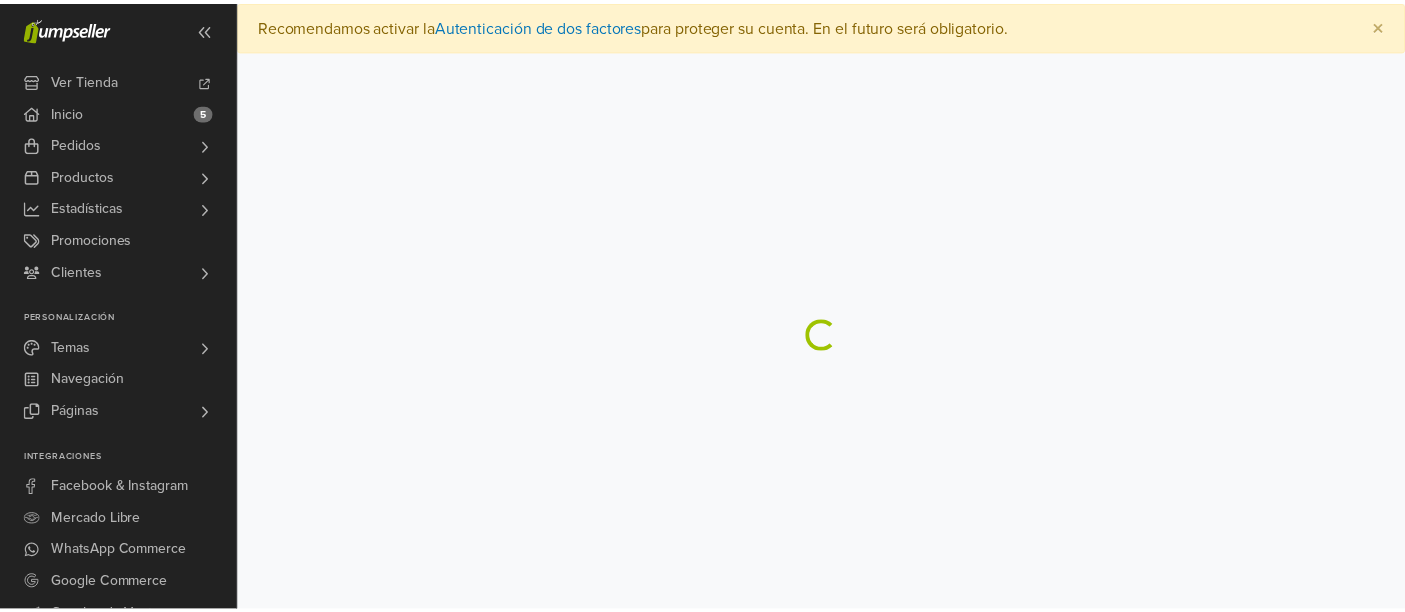 scroll, scrollTop: 0, scrollLeft: 0, axis: both 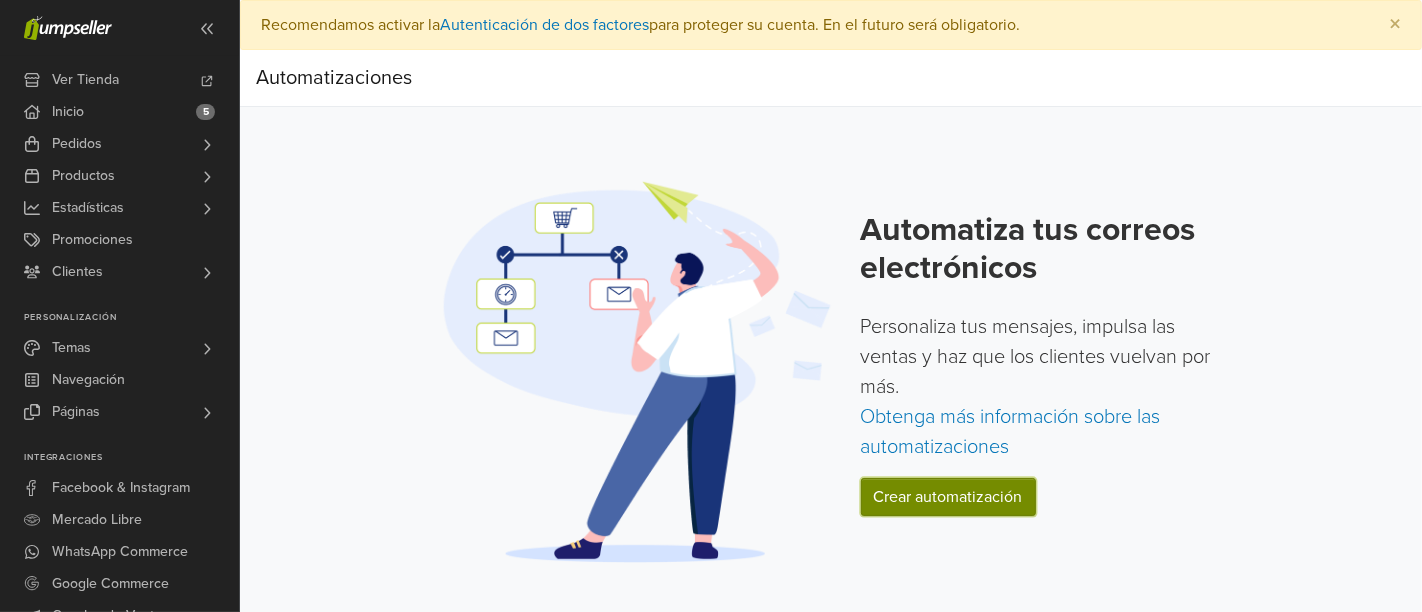 click on "Crear automatización" at bounding box center [948, 497] 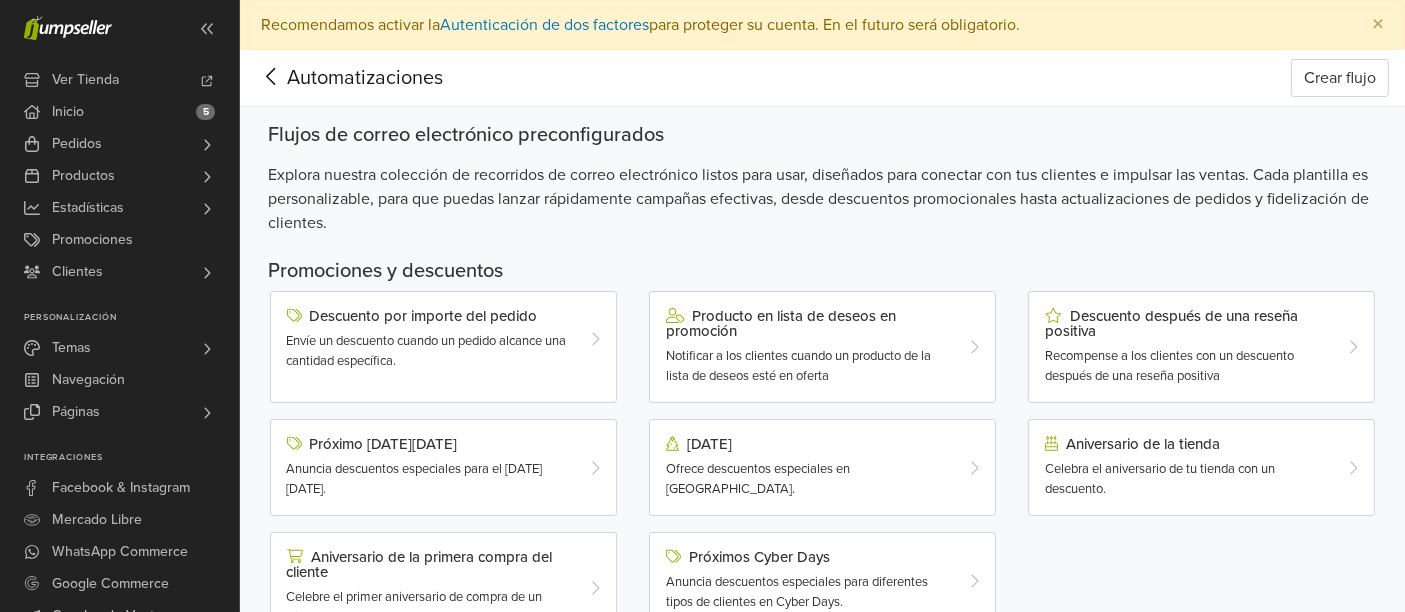 scroll, scrollTop: 111, scrollLeft: 0, axis: vertical 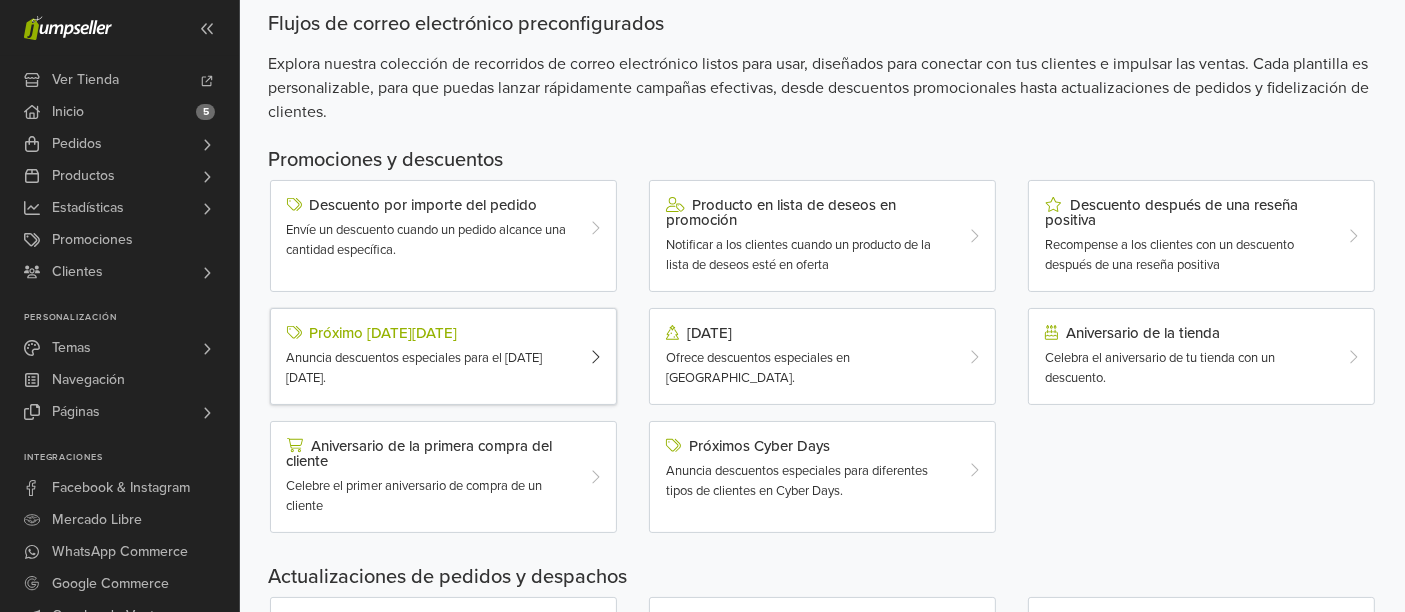 click on "Próximo [DATE][DATE] Anuncia descuentos especiales para el [DATE][DATE]." at bounding box center (429, 356) 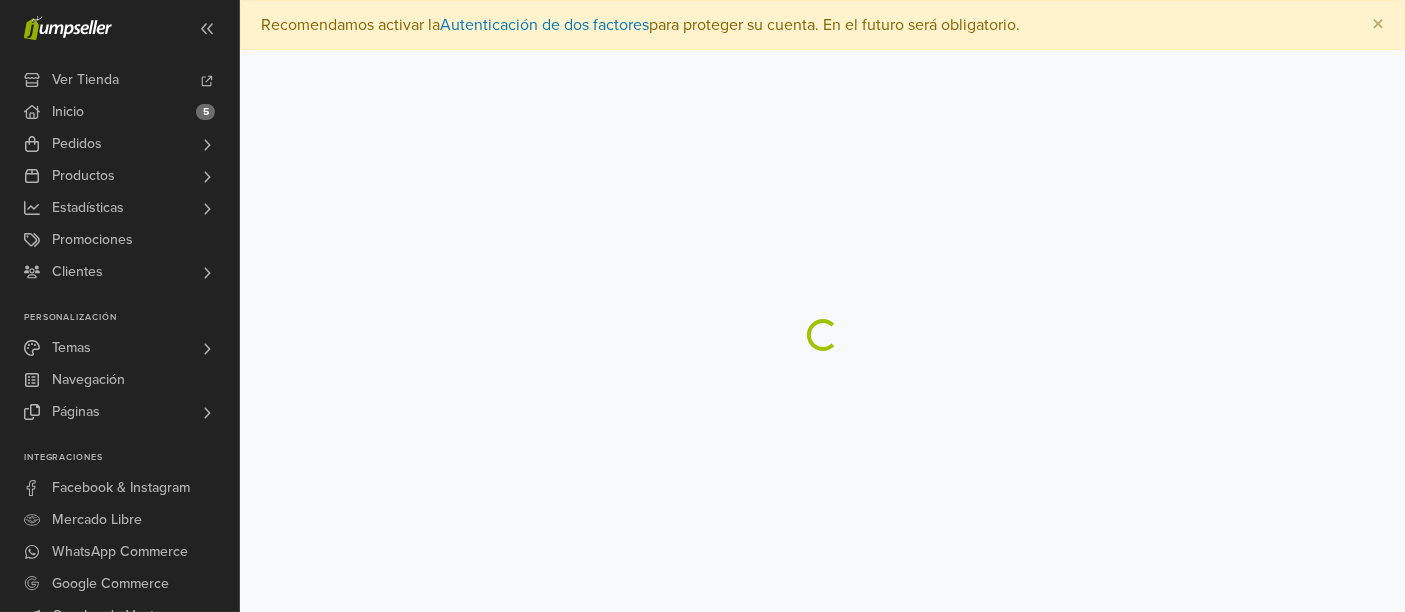 scroll, scrollTop: 0, scrollLeft: 0, axis: both 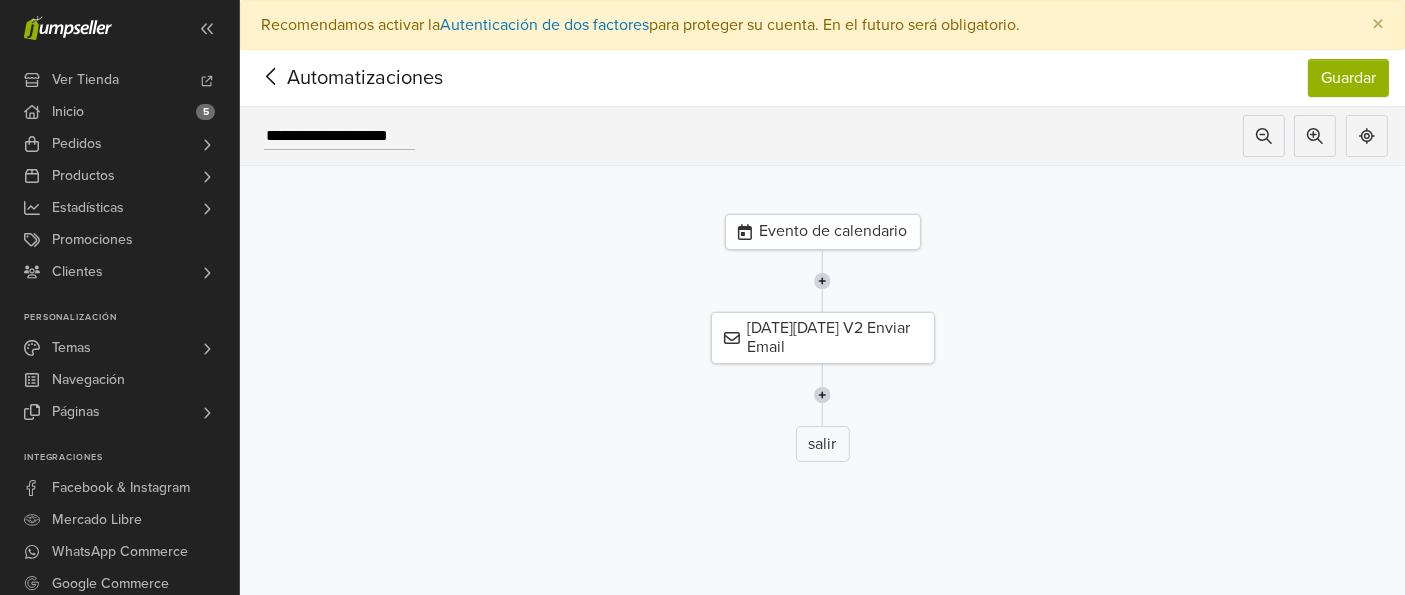 click on "Evento de calendario" at bounding box center (823, 232) 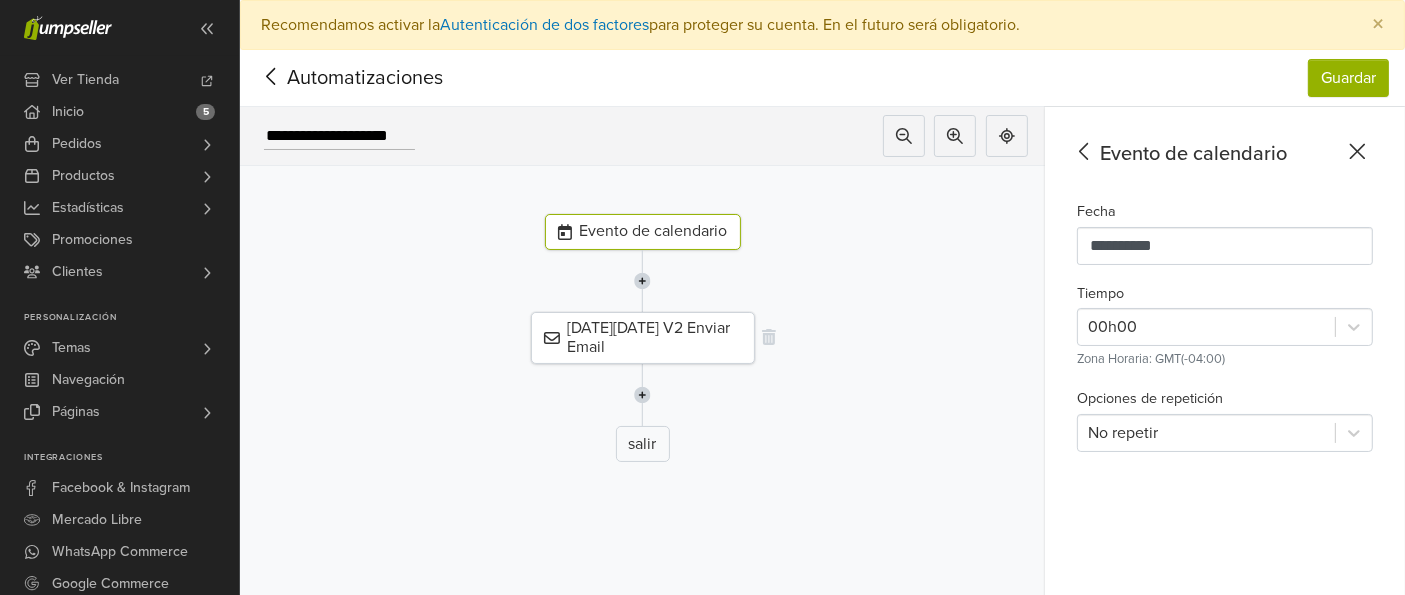 click on "[DATE][DATE] V2 Enviar Email" at bounding box center [643, 338] 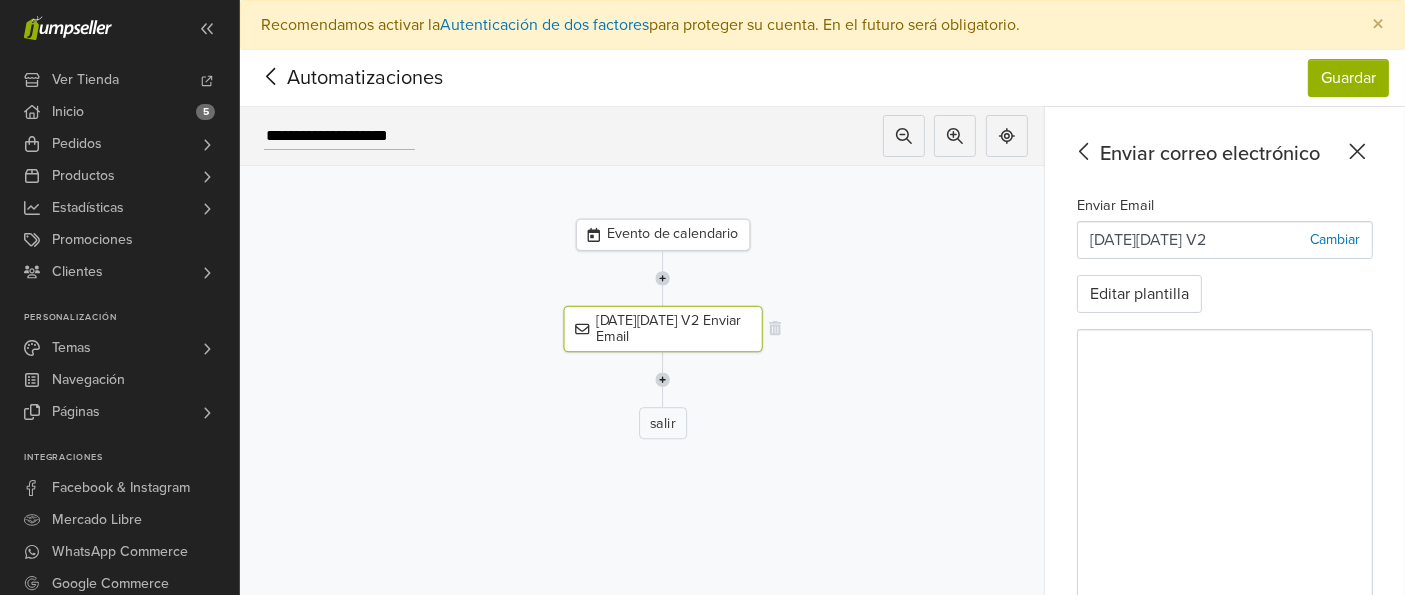 click on "[DATE][DATE] V2 Enviar Email" at bounding box center (662, 329) 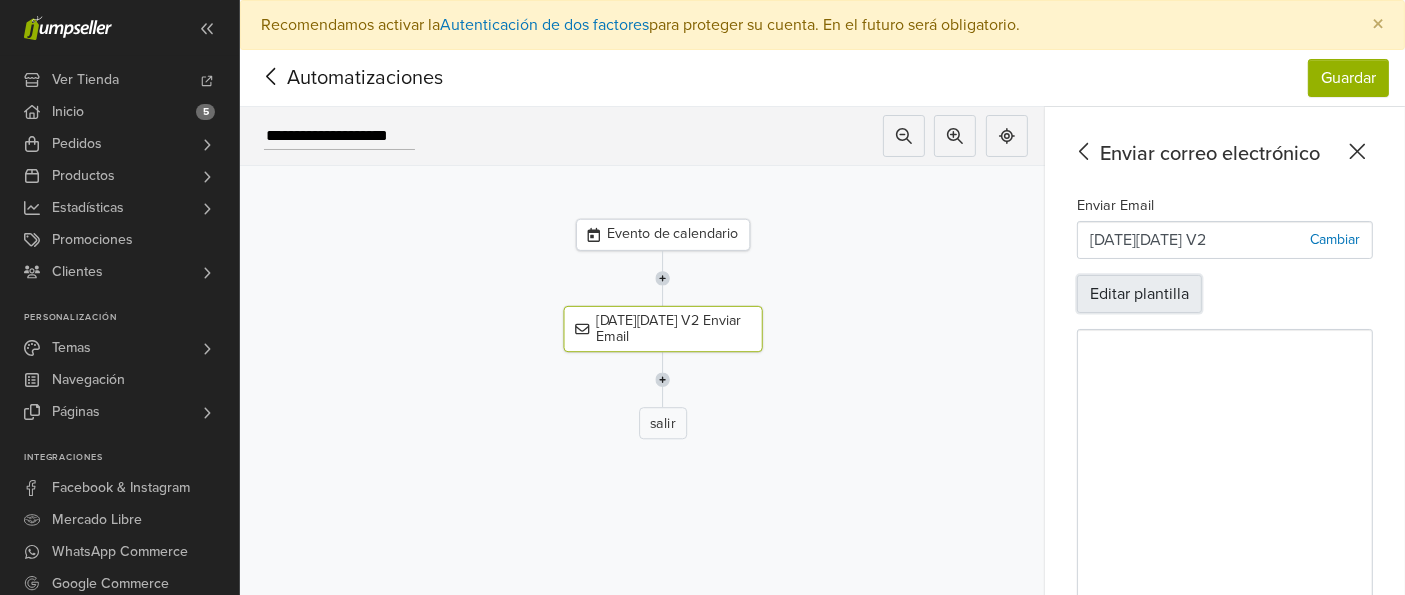 click on "Editar plantilla" at bounding box center [1139, 294] 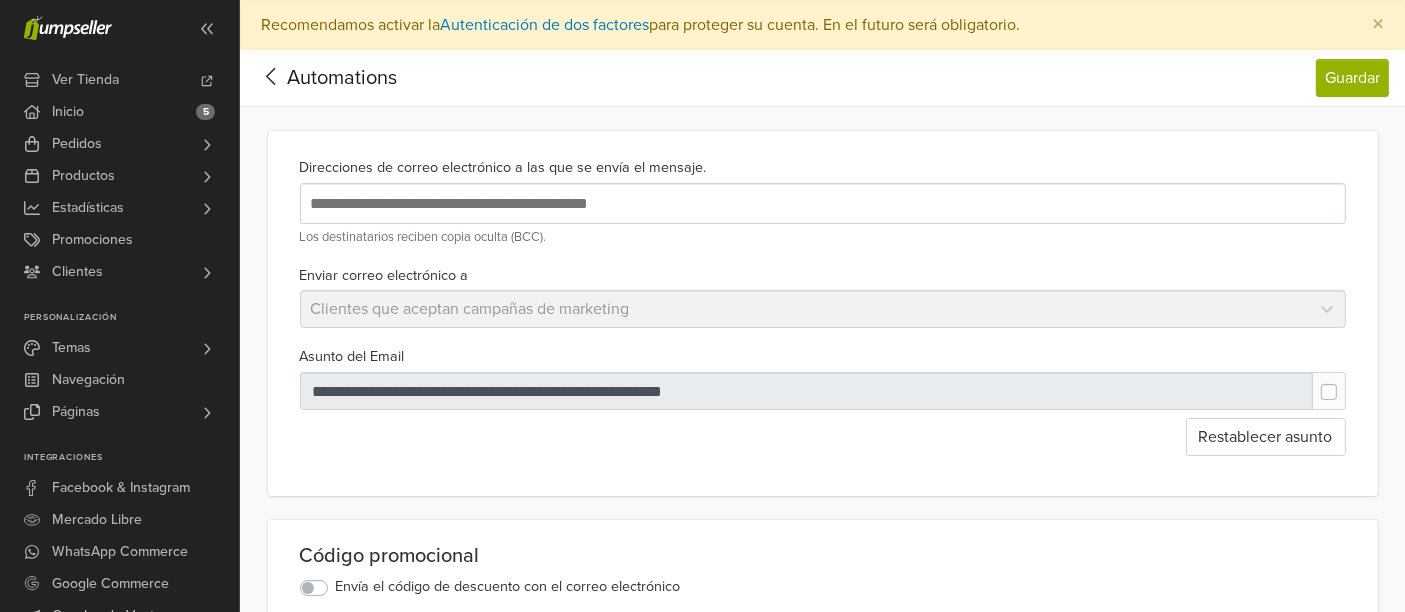 scroll, scrollTop: 0, scrollLeft: 0, axis: both 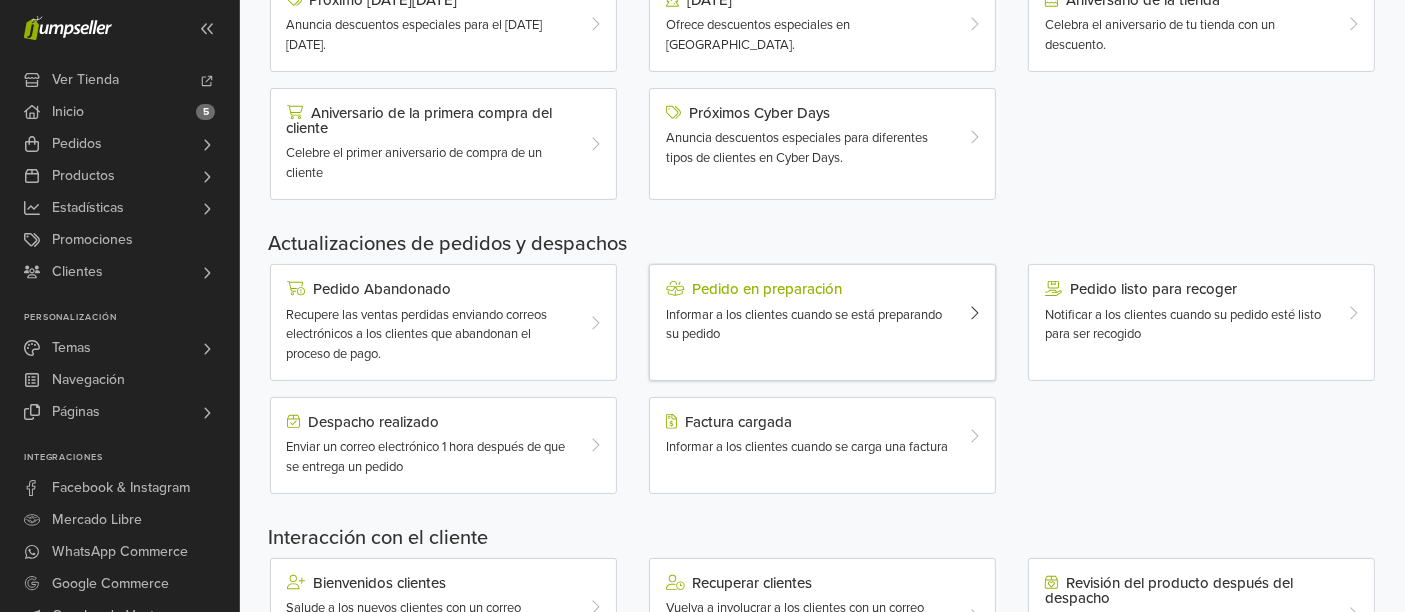 click on "Informar a los clientes cuando se está preparando su pedido" at bounding box center (804, 325) 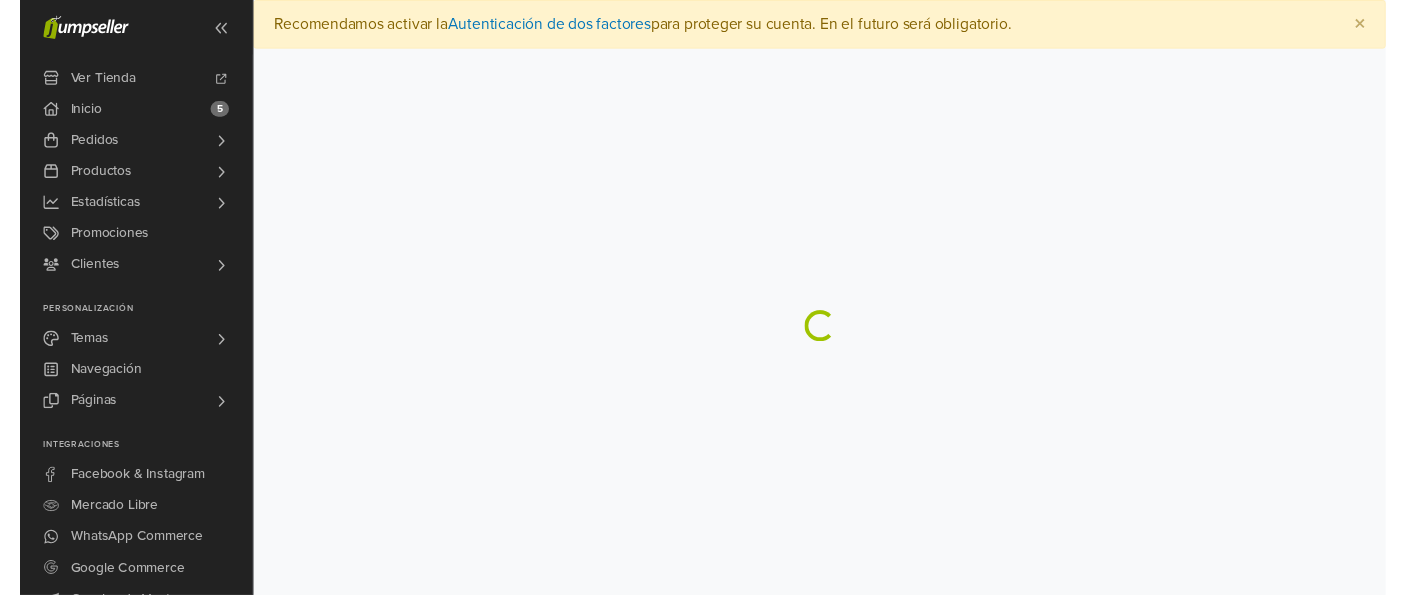 scroll, scrollTop: 0, scrollLeft: 0, axis: both 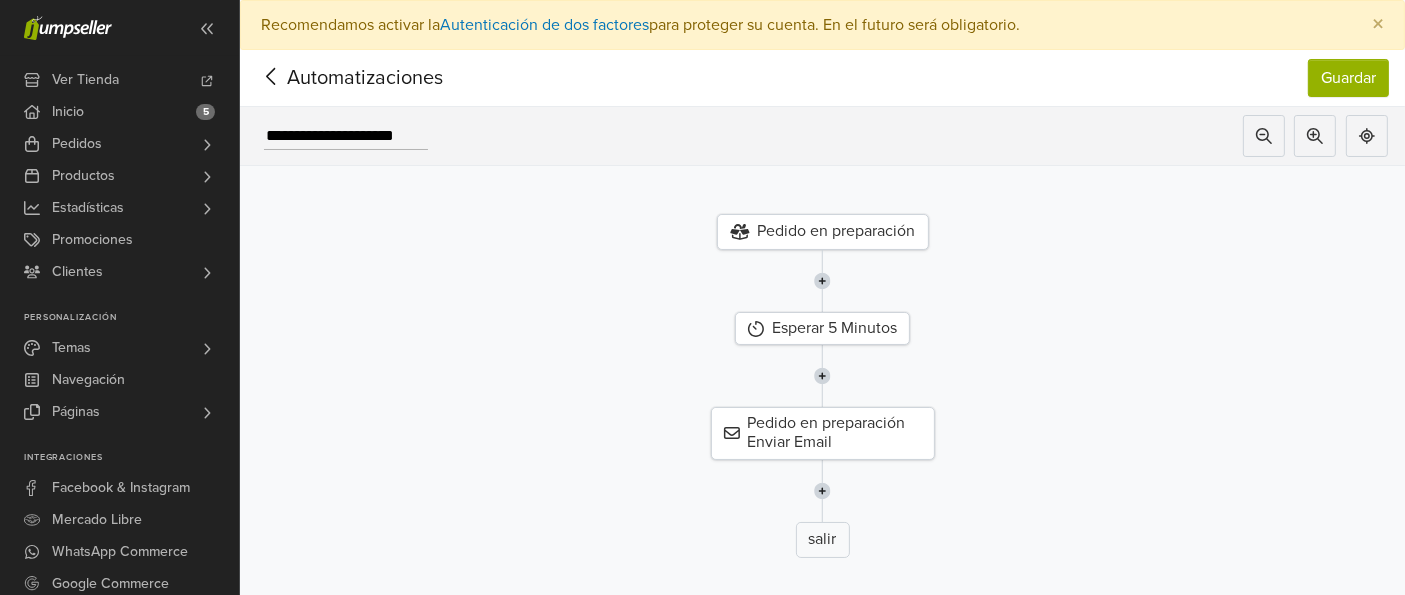 click on "Pedido en preparación" at bounding box center [823, 232] 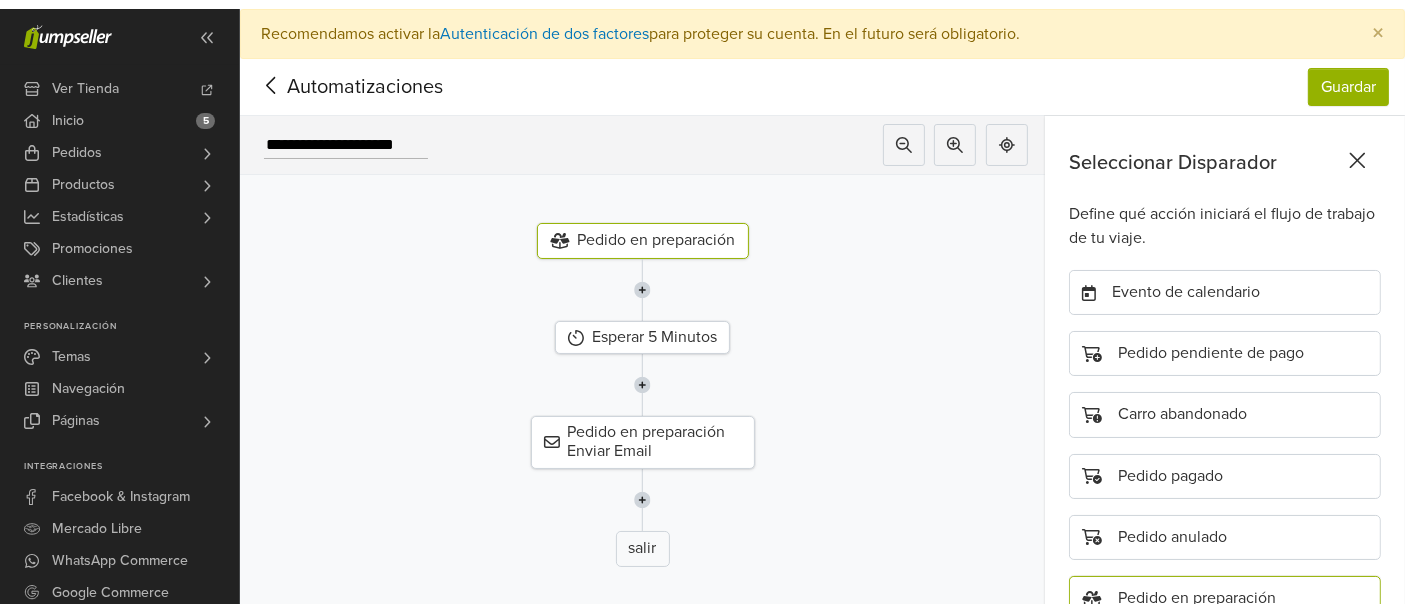 scroll, scrollTop: 302, scrollLeft: 0, axis: vertical 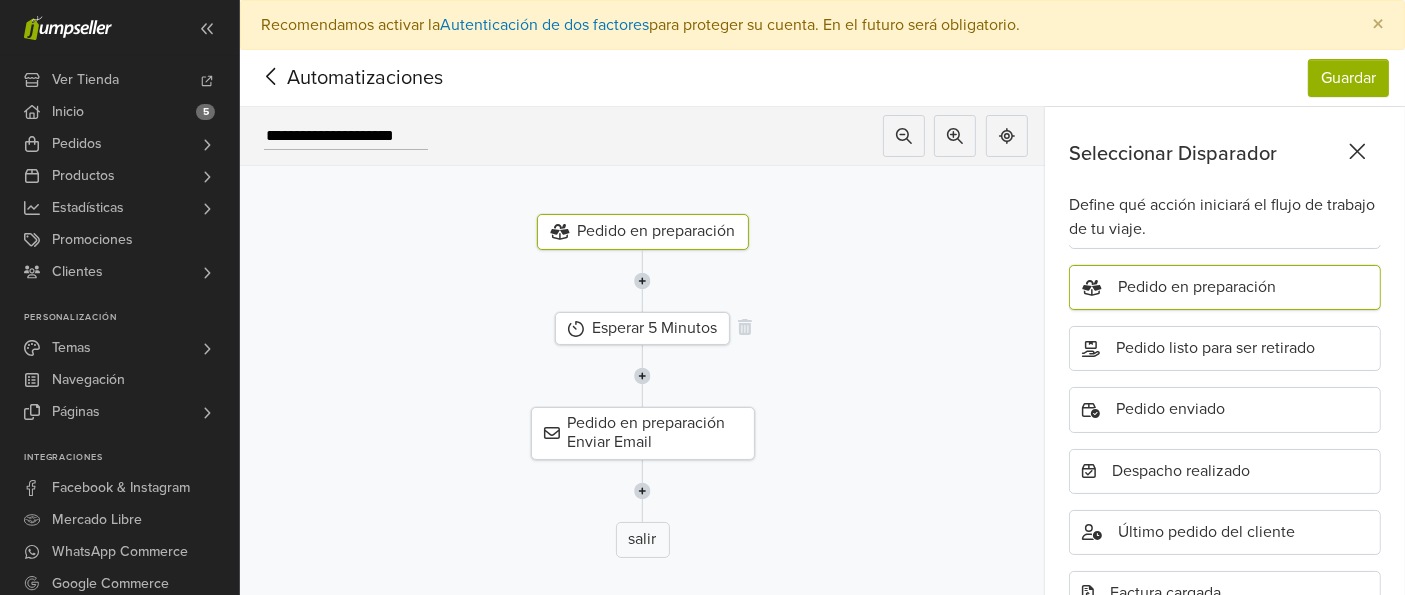 click on "Esperar 5 Minutos" at bounding box center [642, 328] 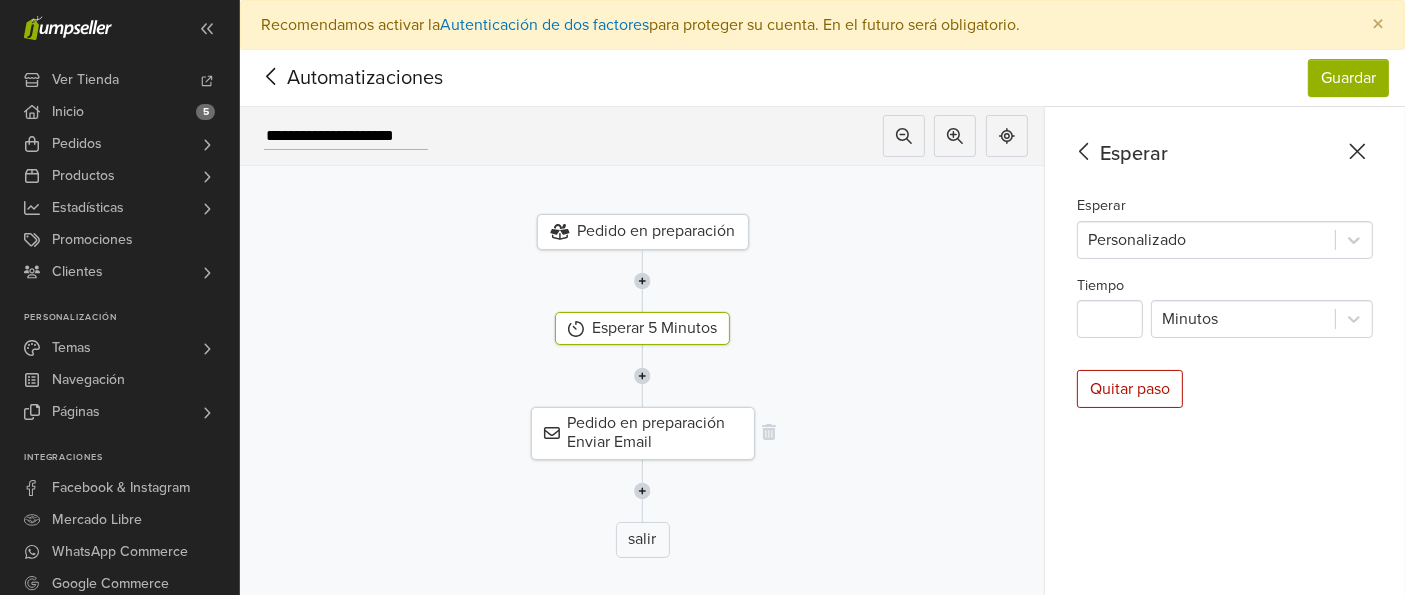 click on "Pedido en preparación Enviar Email" at bounding box center [643, 433] 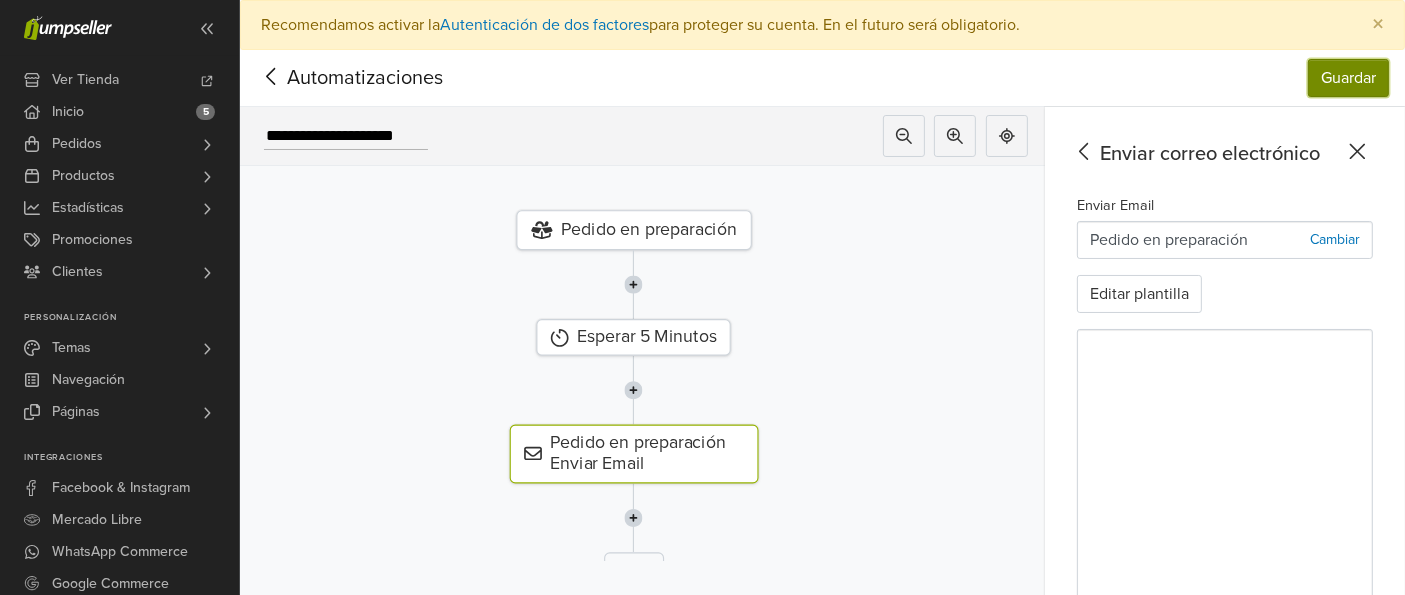 click on "Guardar" at bounding box center [1348, 78] 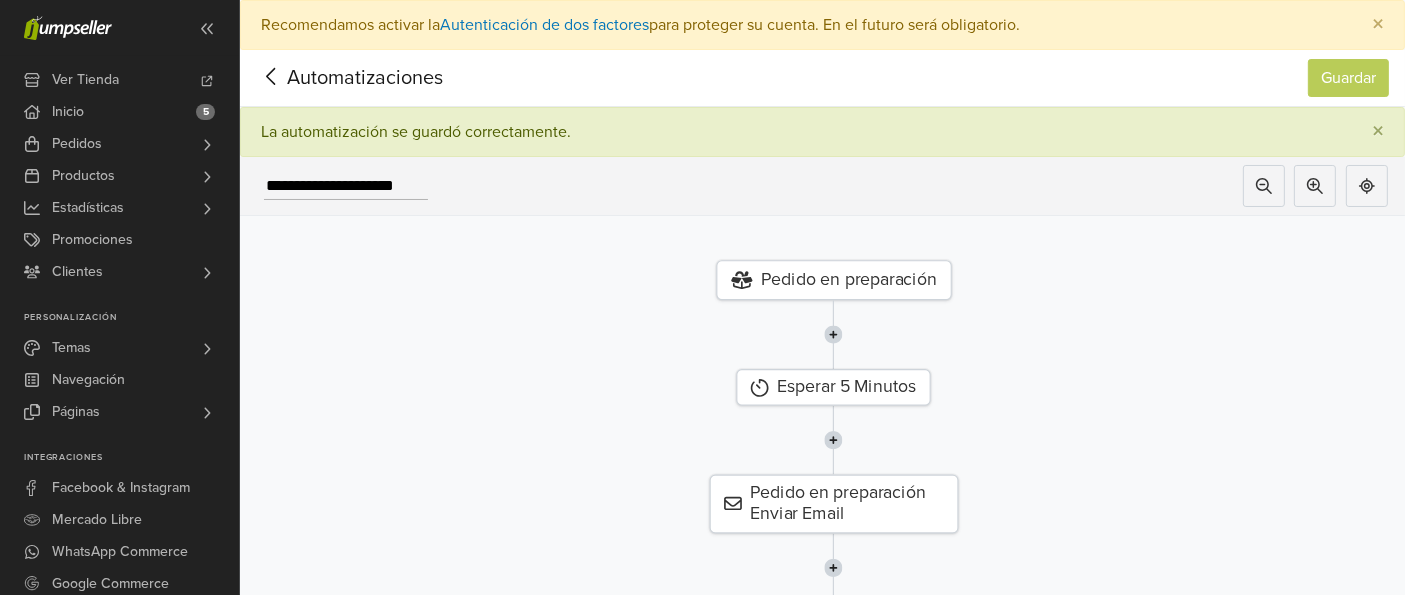 click 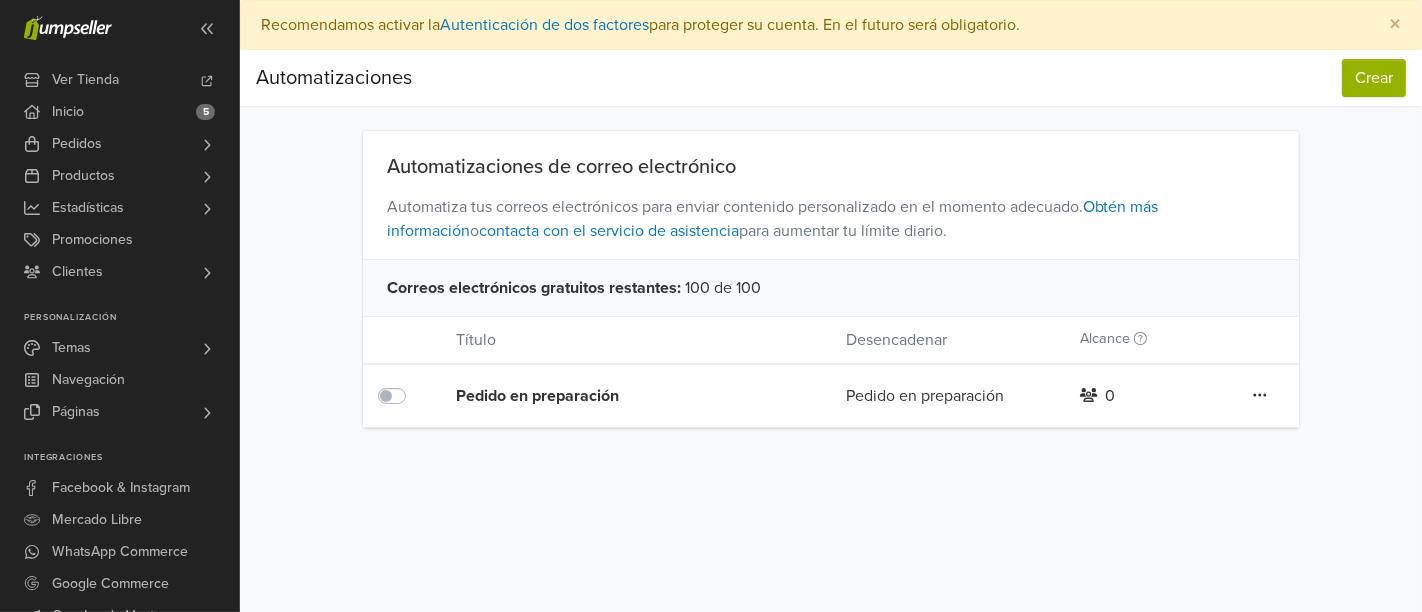 click 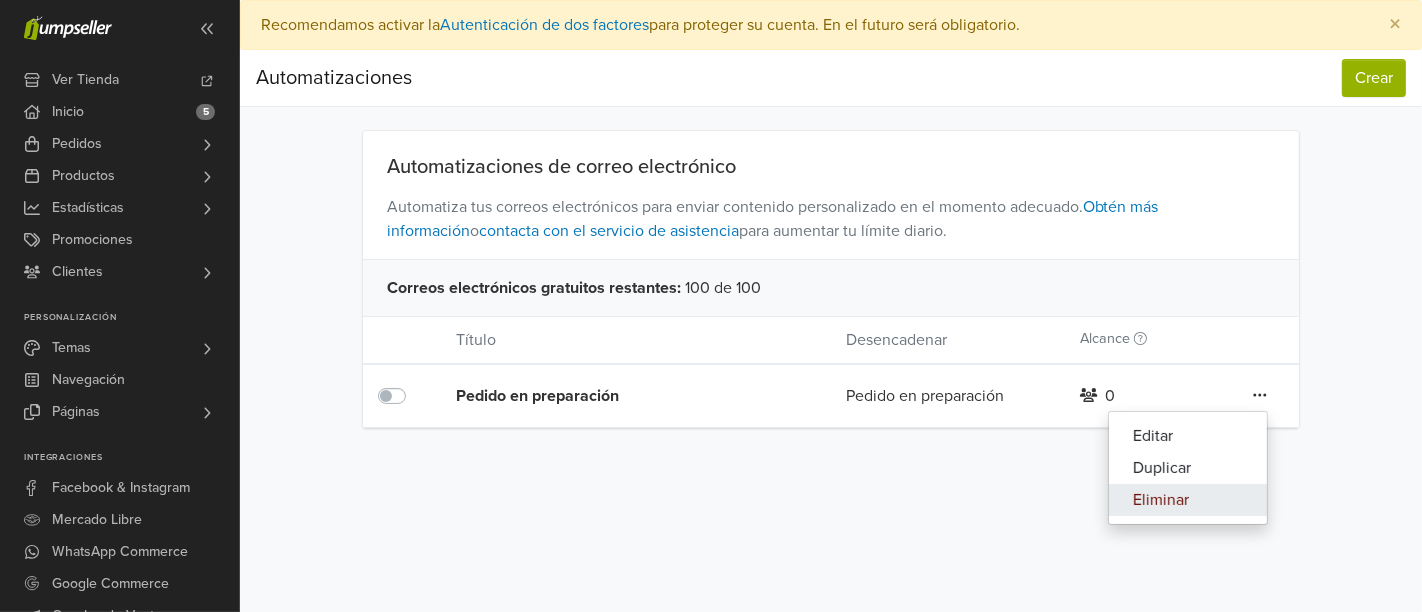 click on "Eliminar" at bounding box center (1188, 500) 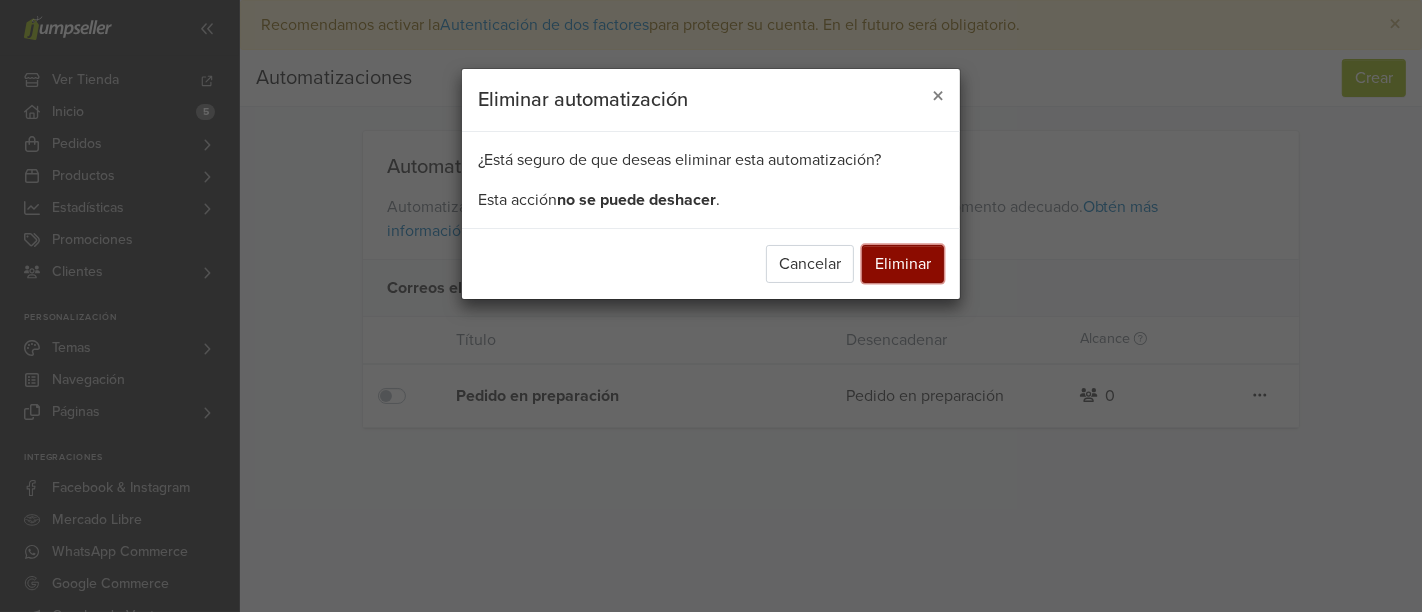 click on "Eliminar" at bounding box center (903, 264) 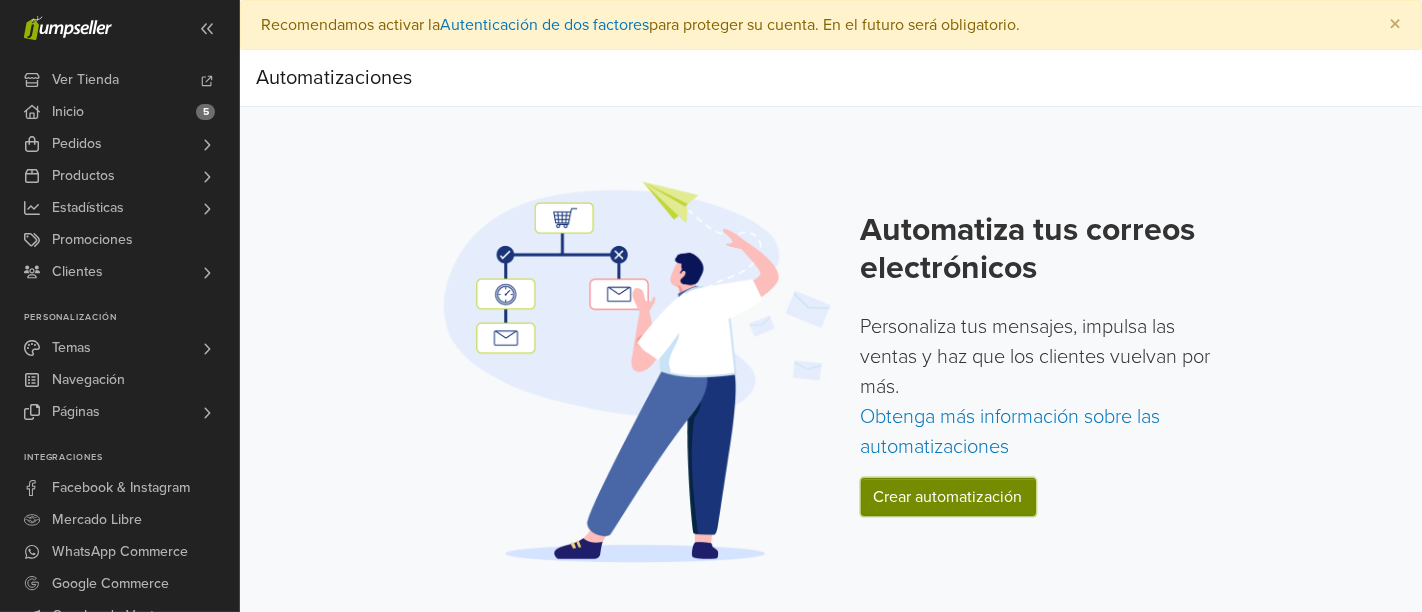 click on "Crear automatización" at bounding box center (948, 497) 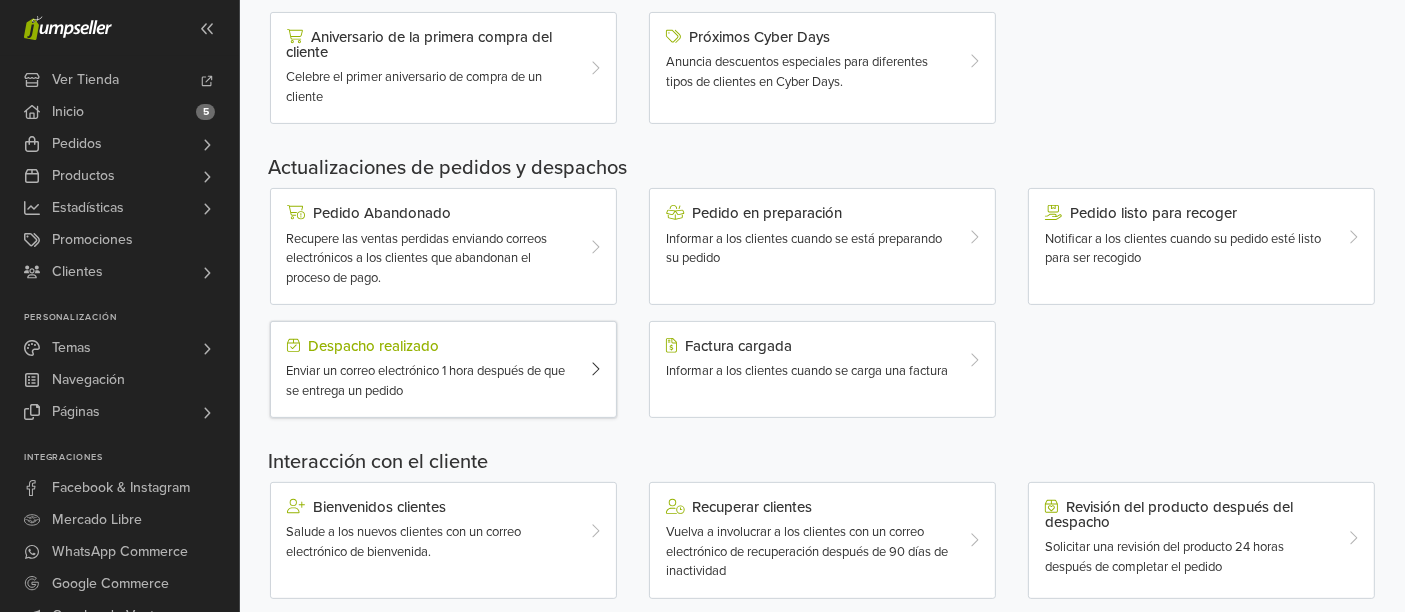 scroll, scrollTop: 555, scrollLeft: 0, axis: vertical 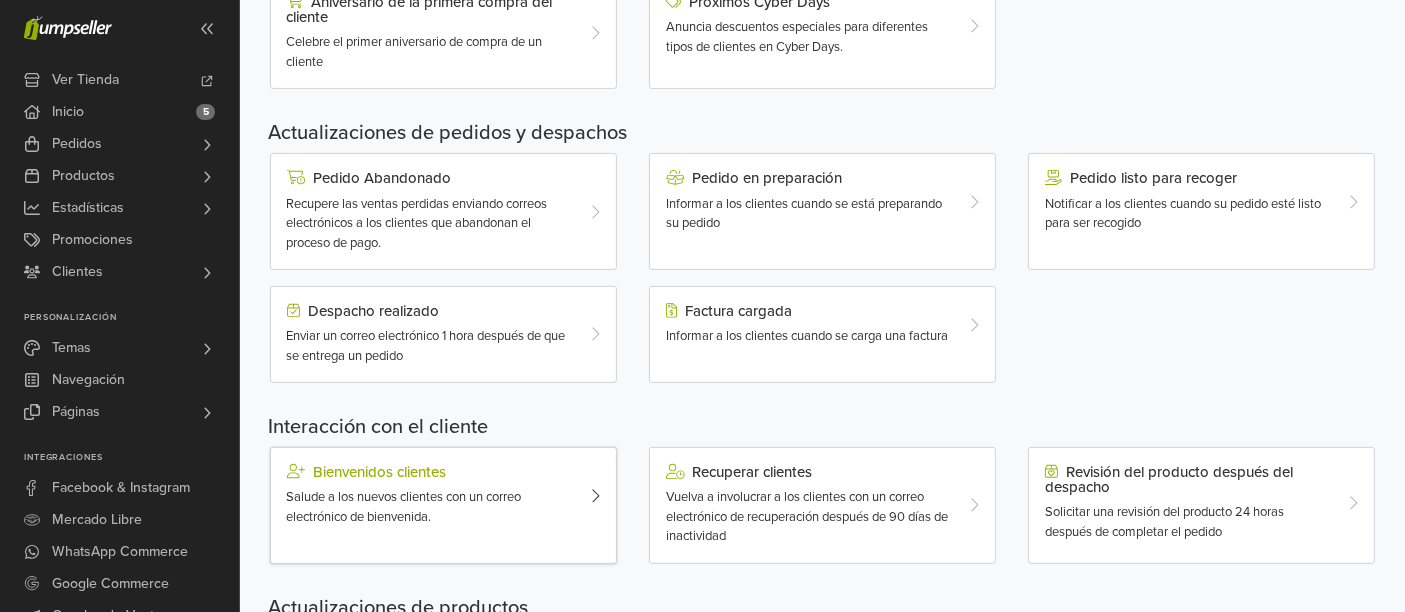 click on "Salude a los nuevos clientes con un correo electrónico de bienvenida." at bounding box center (404, 507) 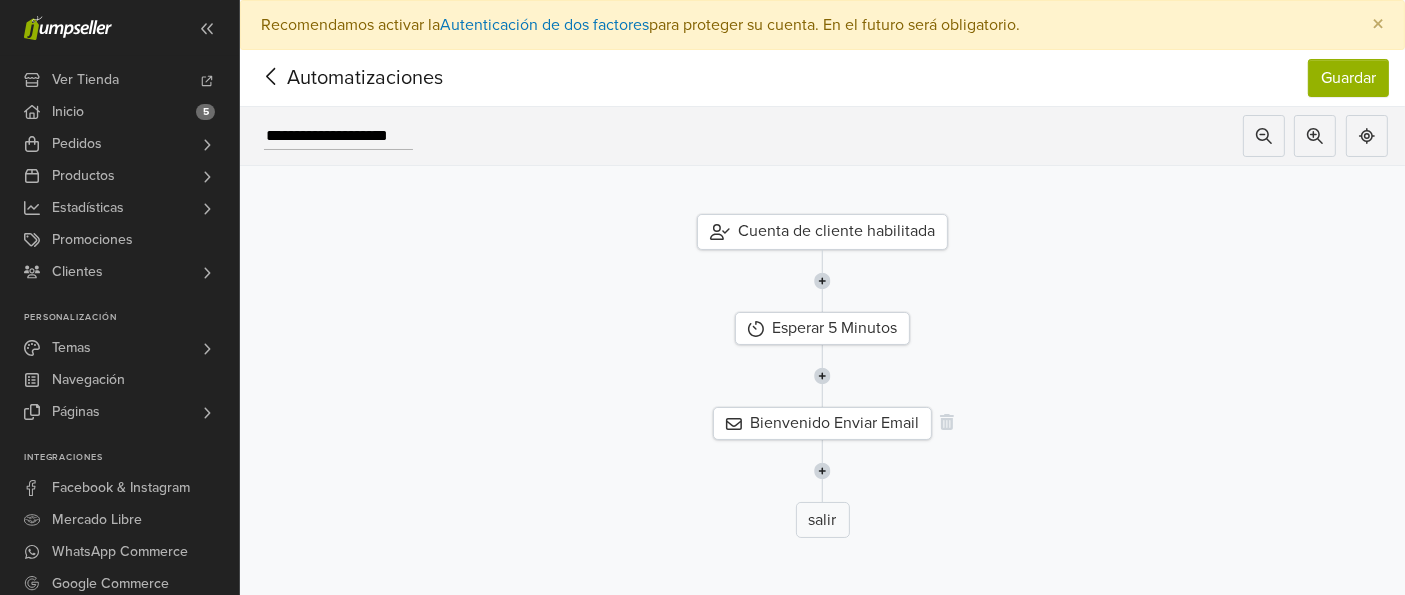 click on "Bienvenido Enviar Email" at bounding box center [822, 423] 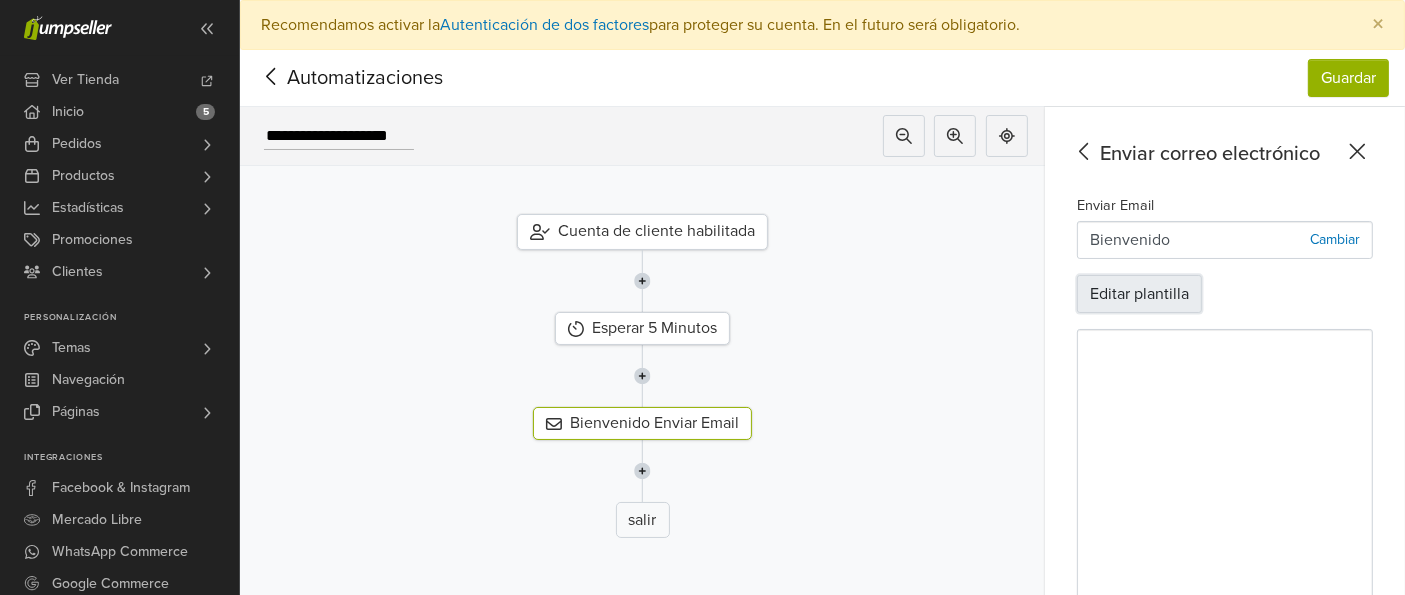 click on "Editar plantilla" at bounding box center (1139, 294) 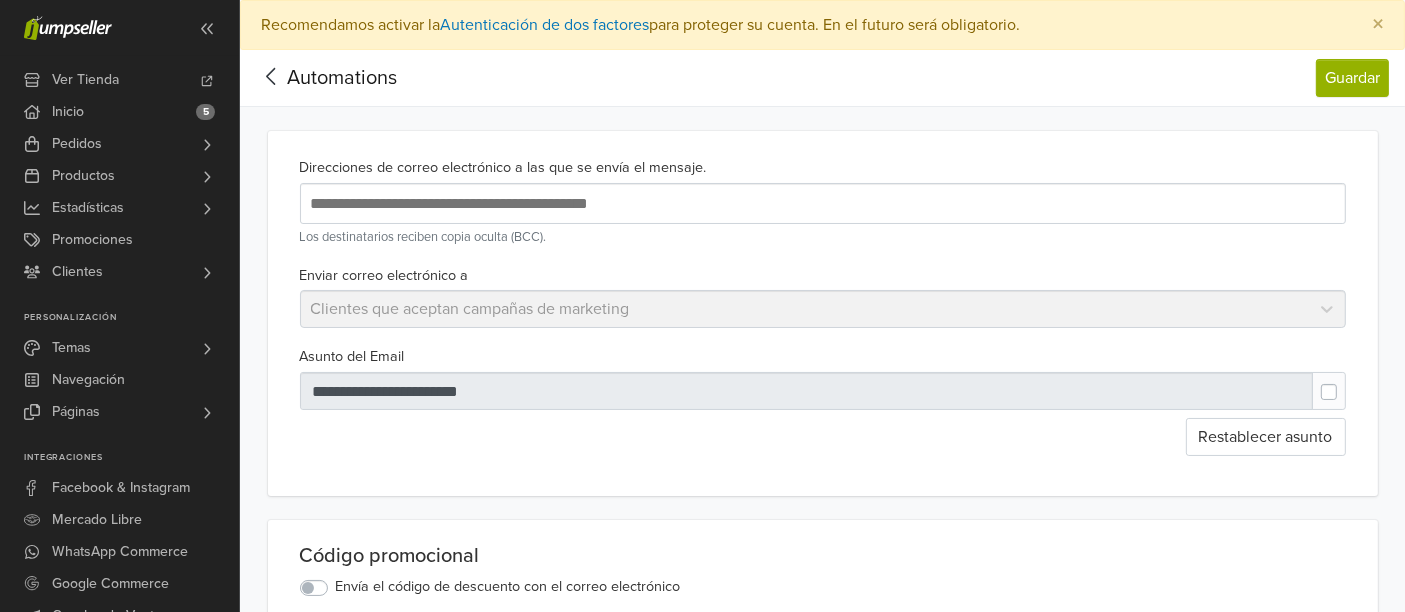scroll, scrollTop: 0, scrollLeft: 0, axis: both 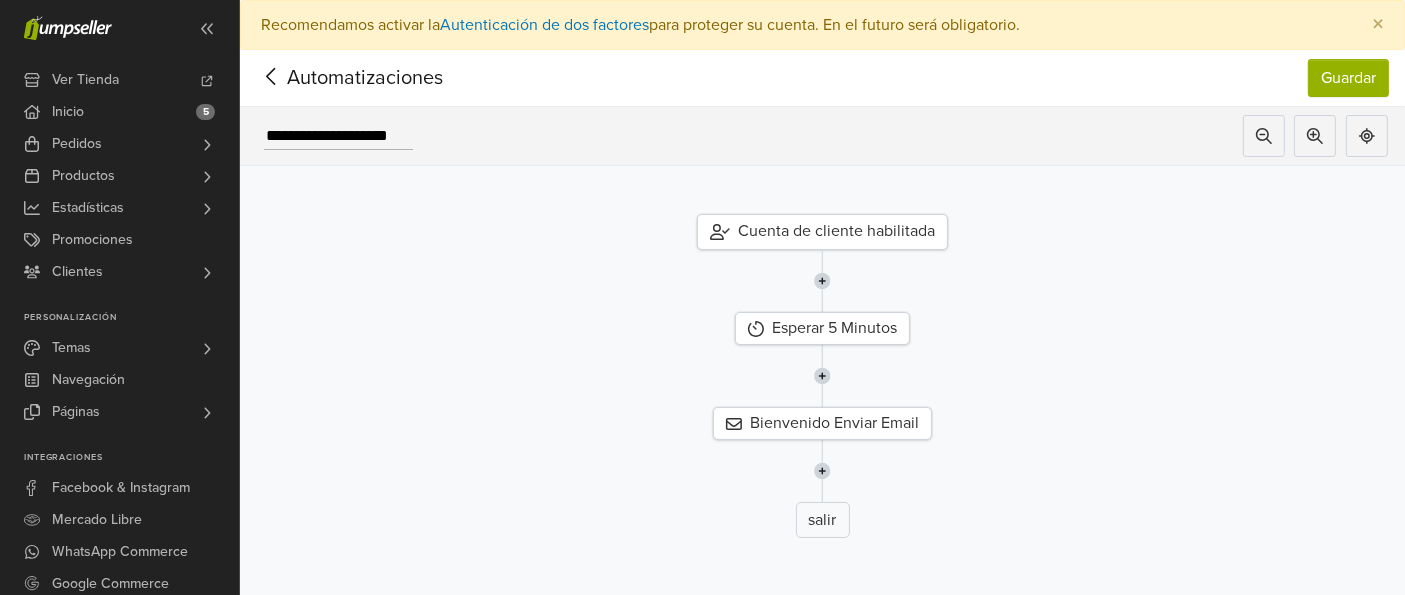 click 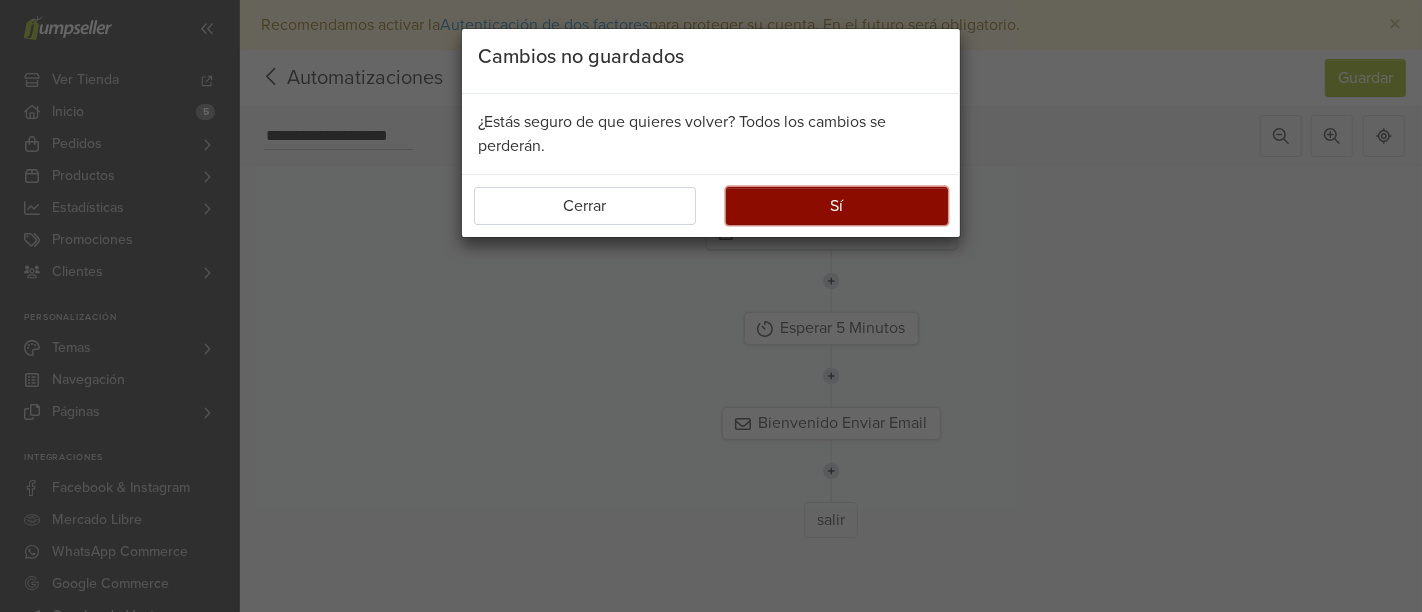click on "Sí" at bounding box center (837, 206) 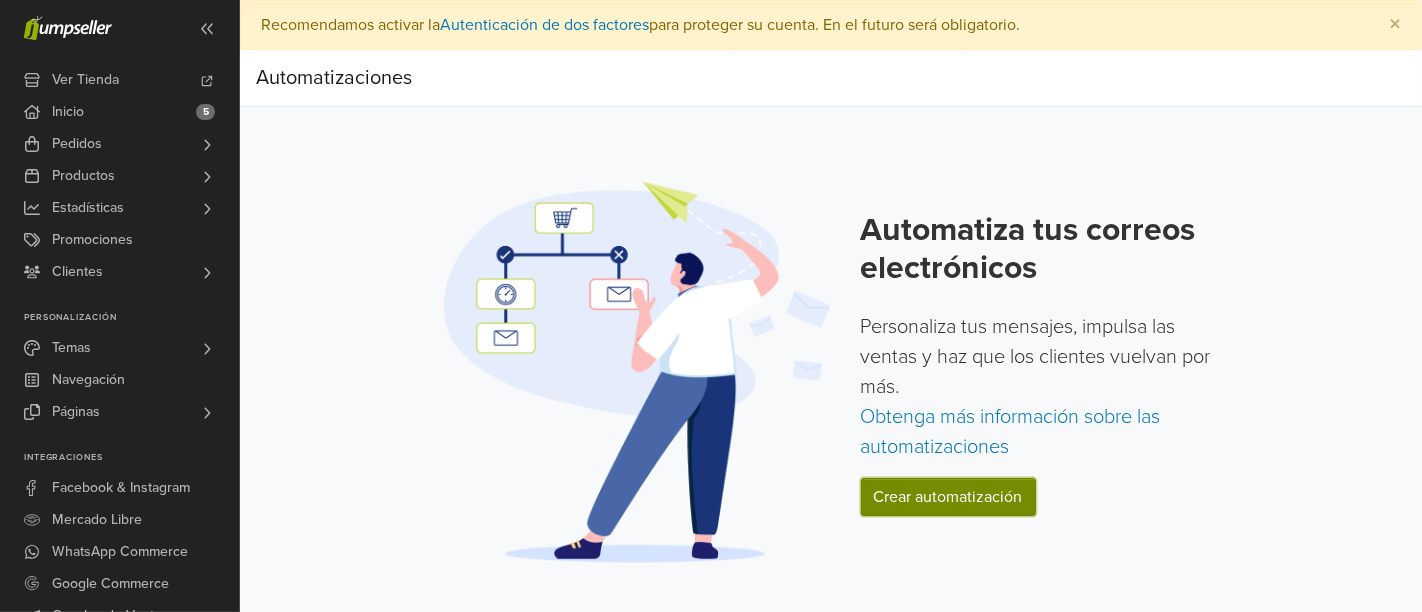 click on "Crear automatización" at bounding box center (948, 497) 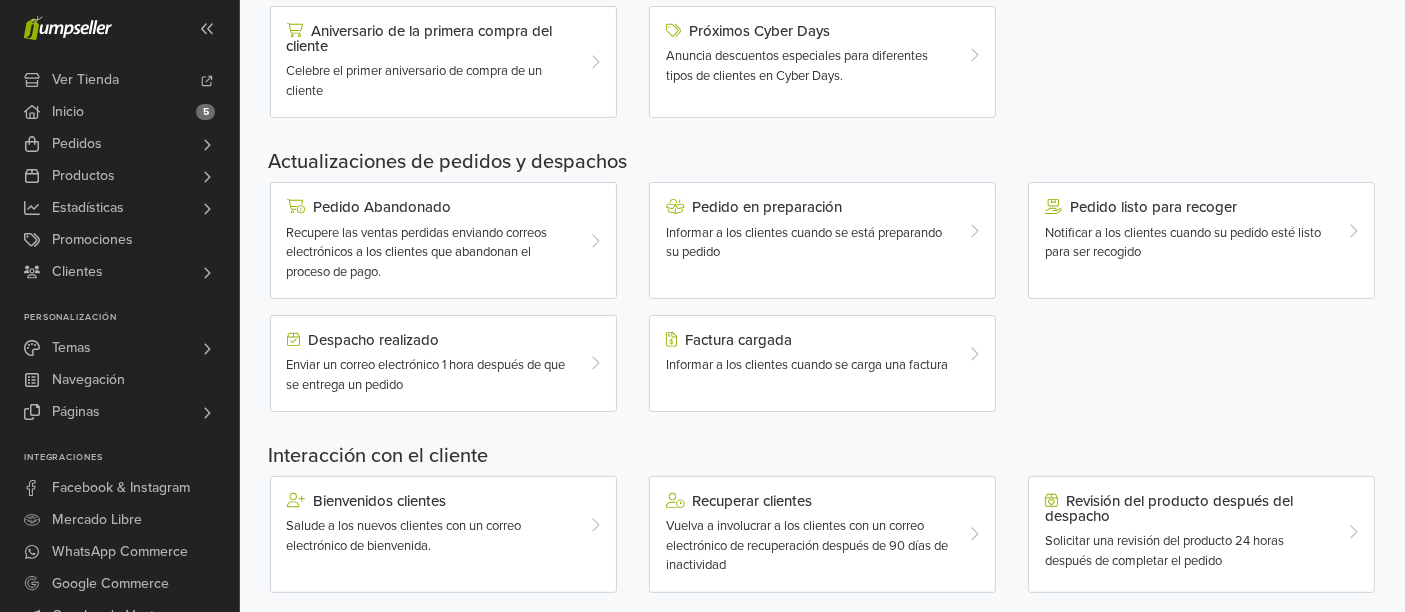 scroll, scrollTop: 711, scrollLeft: 0, axis: vertical 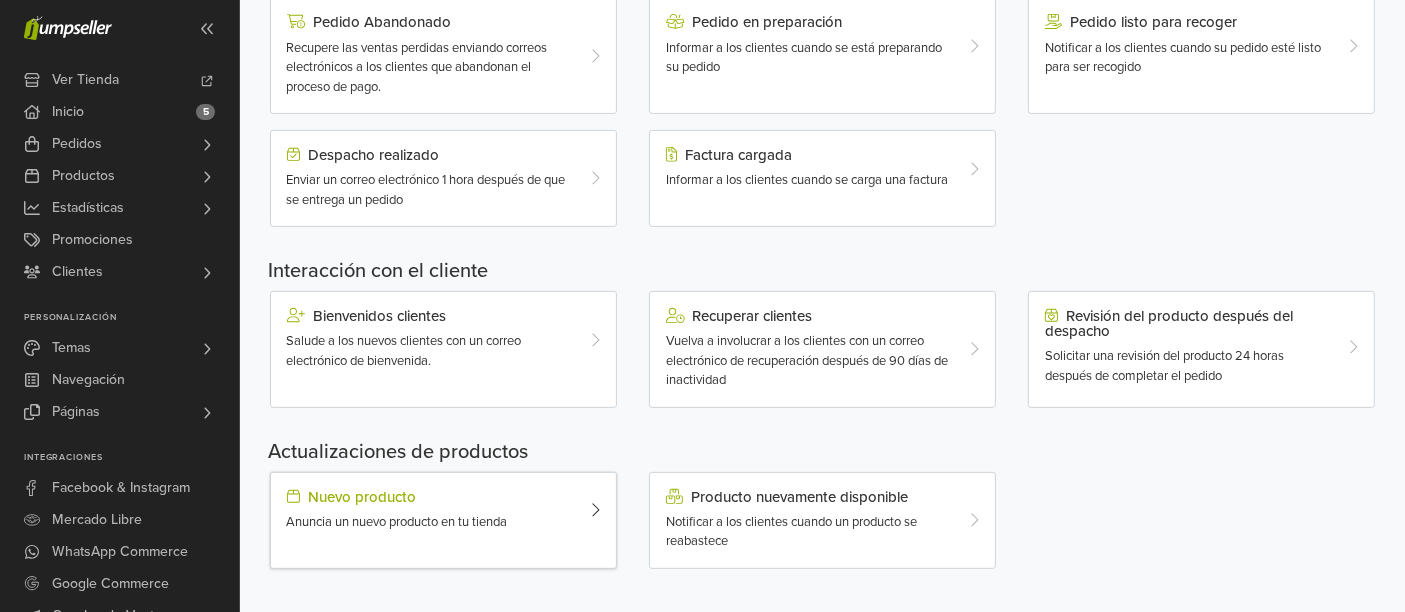 click on "Nuevo producto Anuncia un nuevo producto en tu tienda" at bounding box center (429, 511) 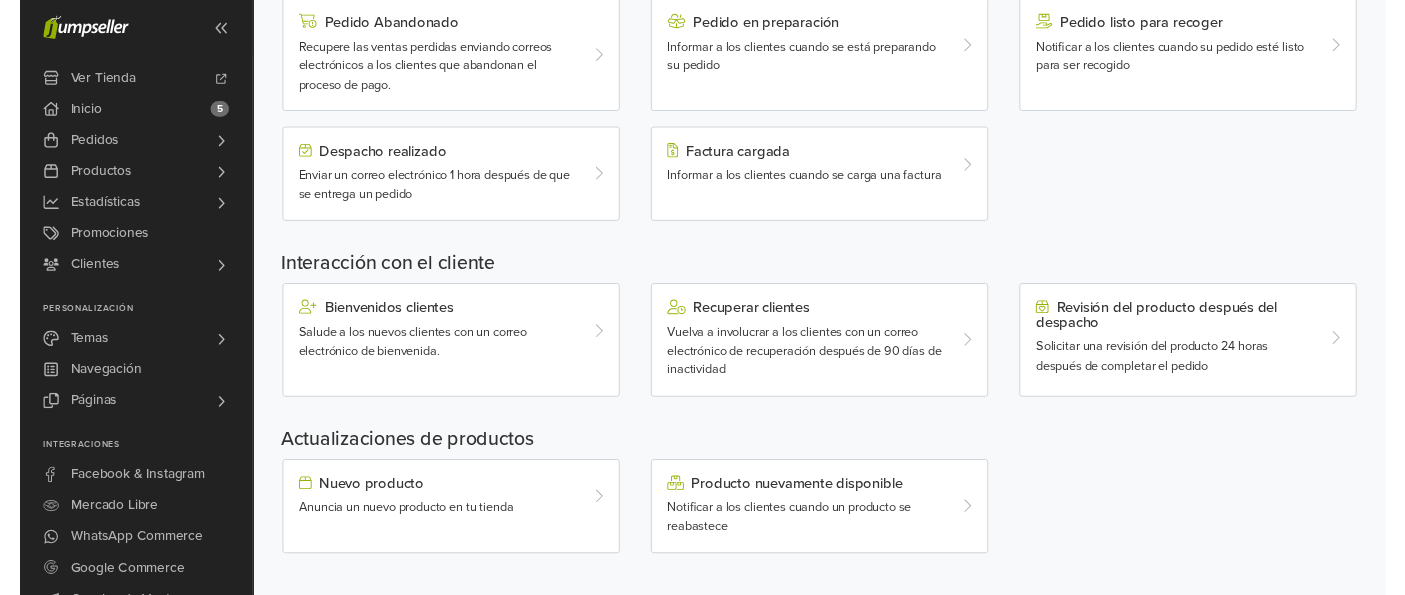 scroll, scrollTop: 0, scrollLeft: 0, axis: both 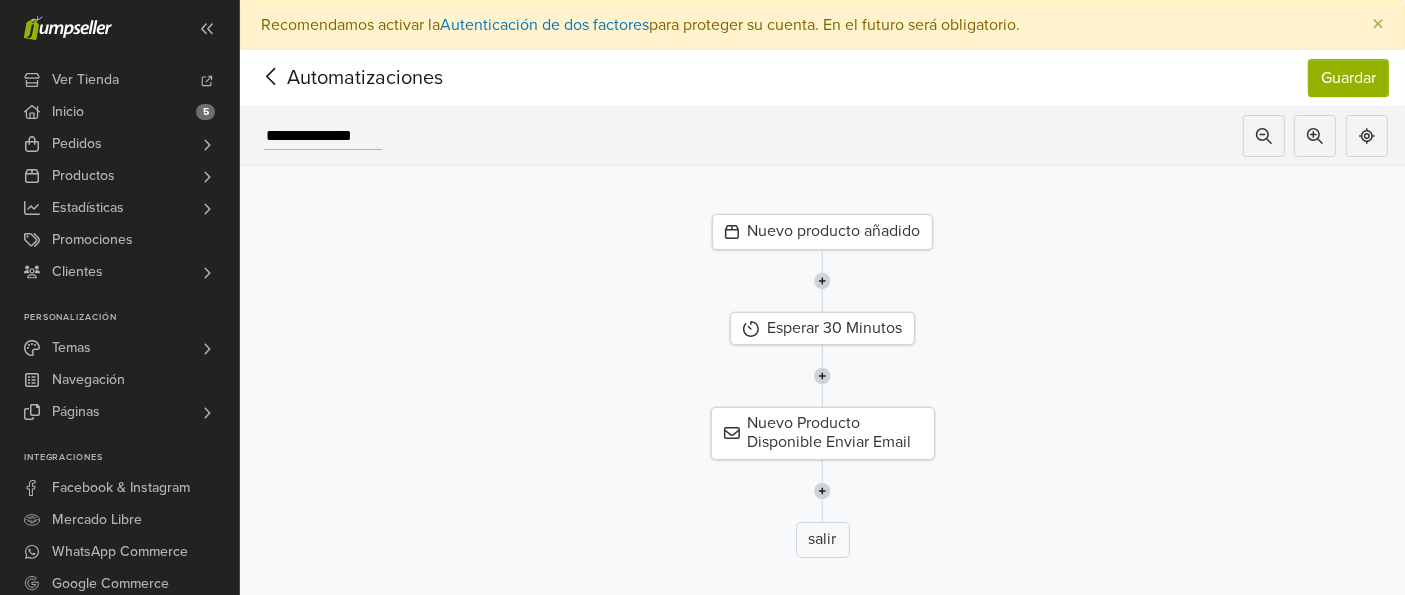 click on "Nuevo producto añadido" at bounding box center [822, 232] 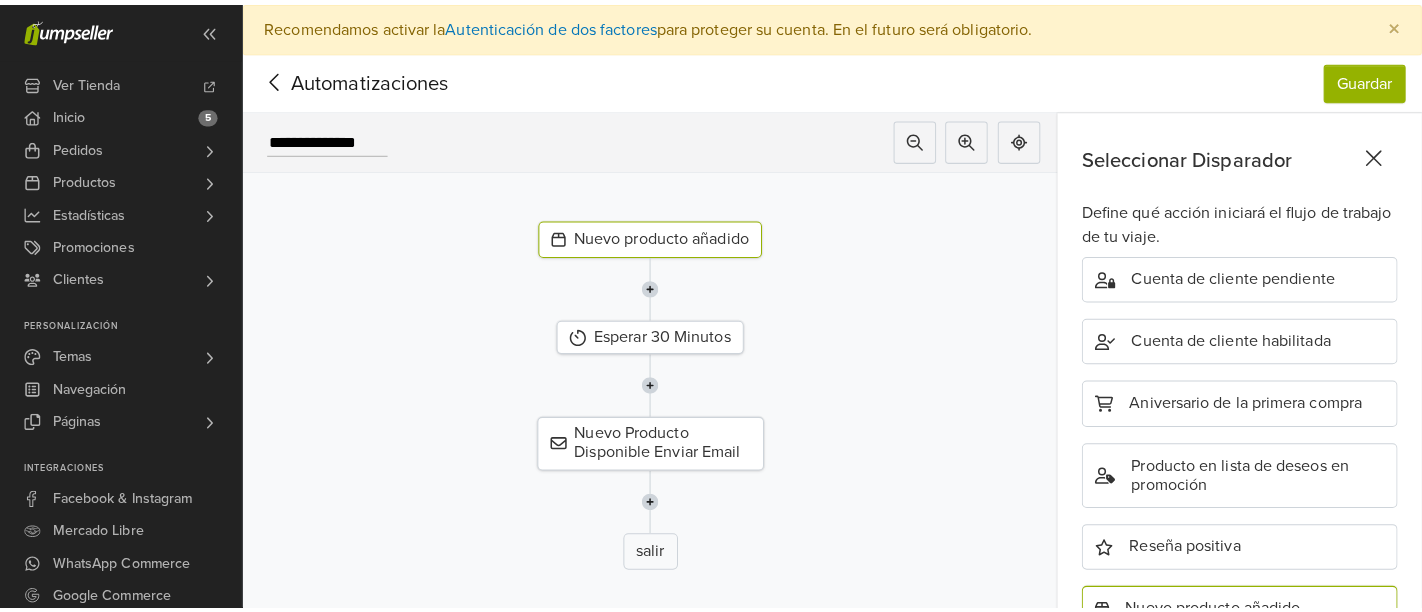 scroll, scrollTop: 758, scrollLeft: 0, axis: vertical 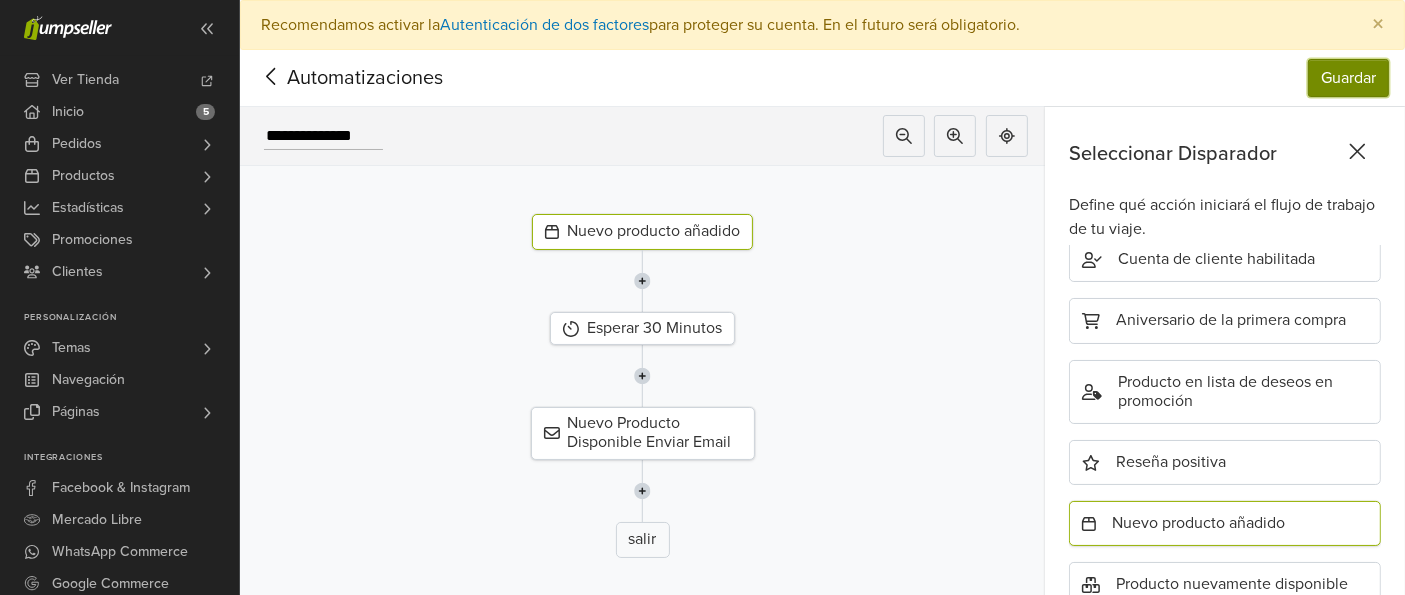 click on "Guardar" at bounding box center (1348, 78) 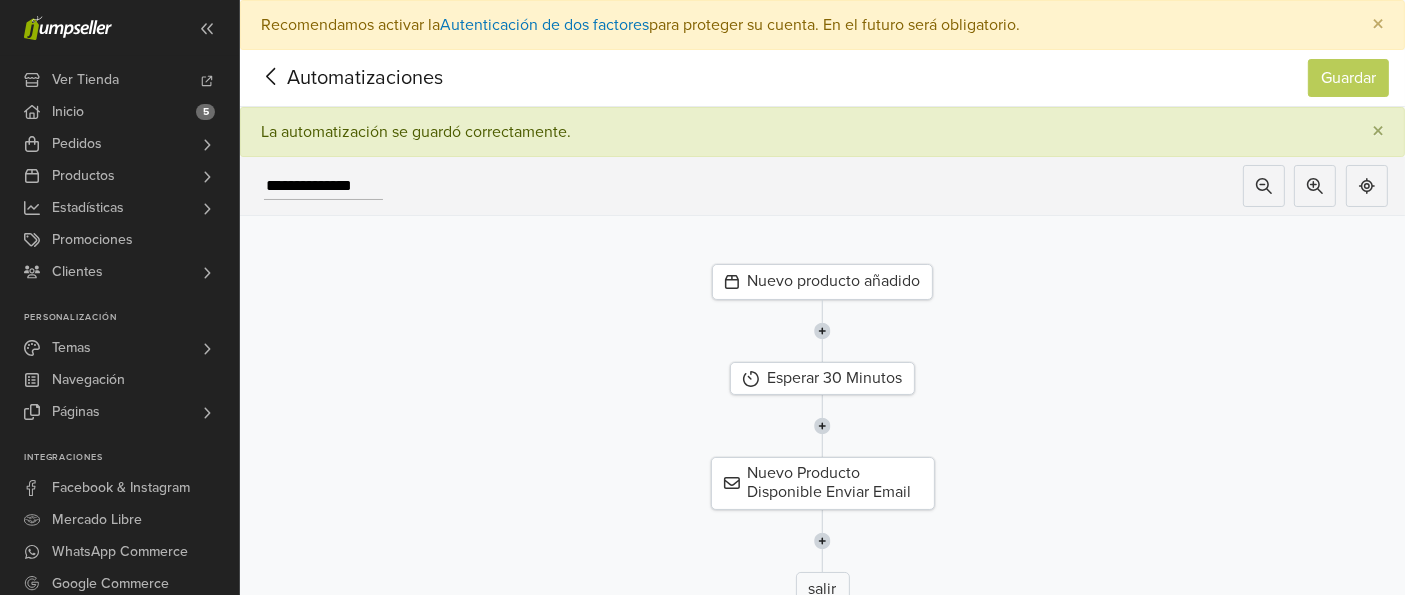 click 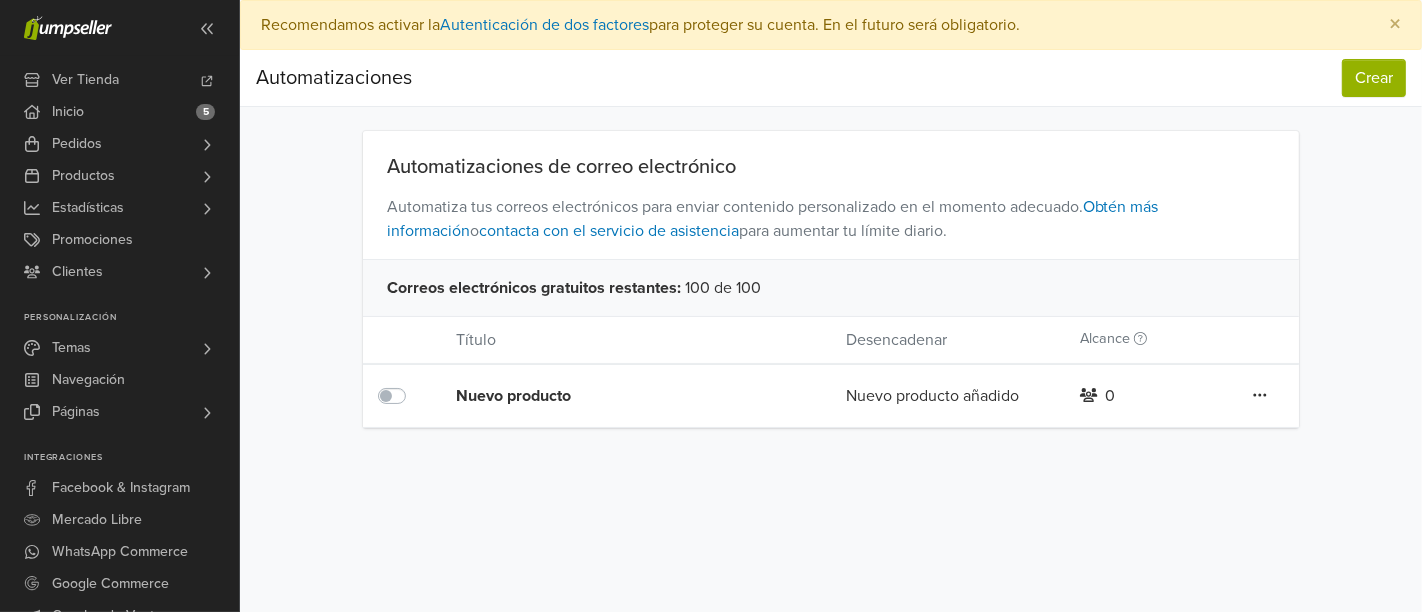 click 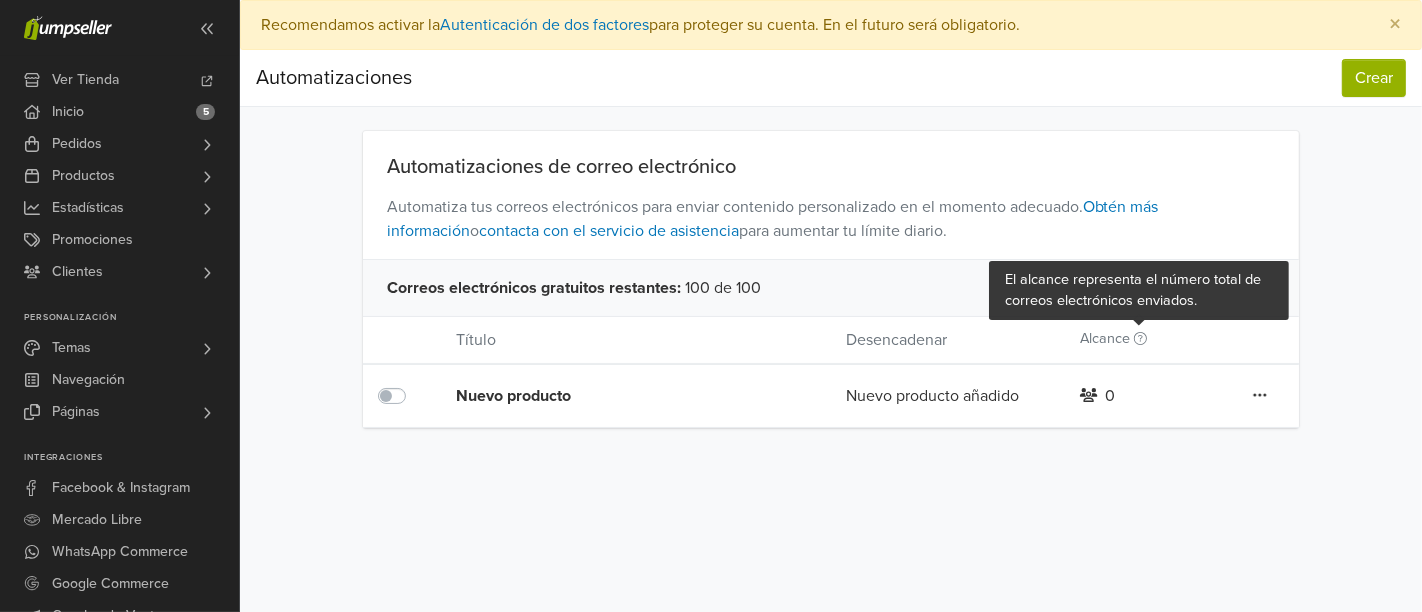 click 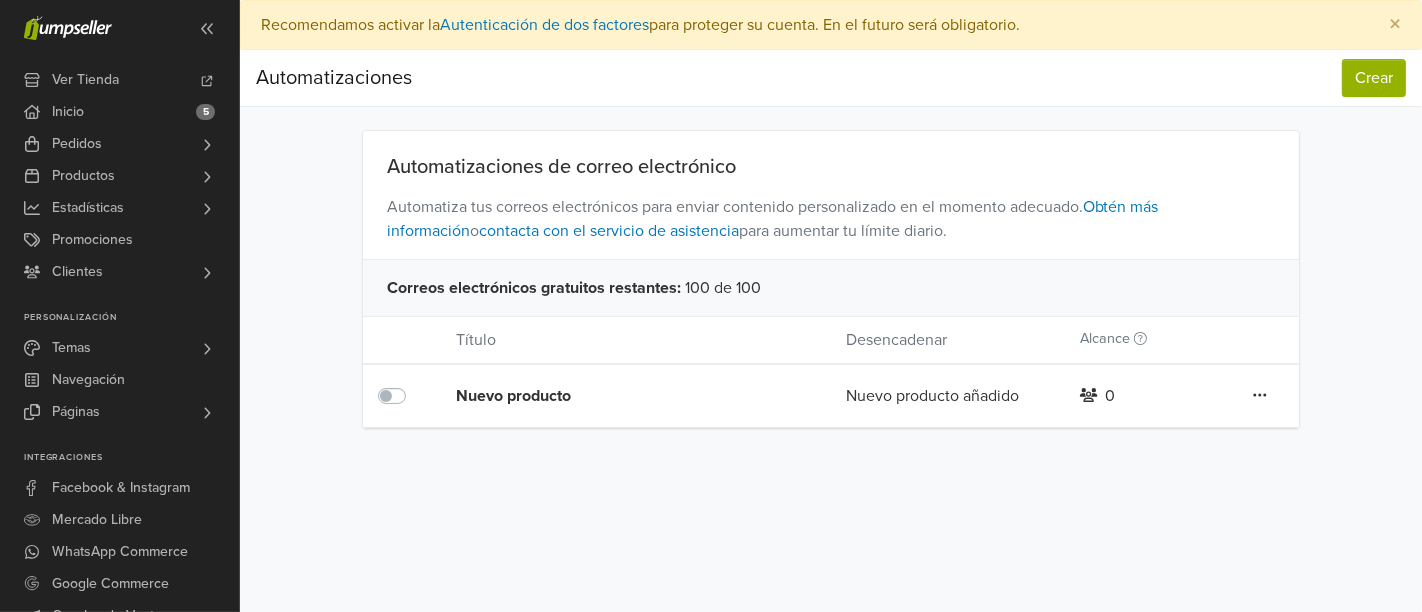 click 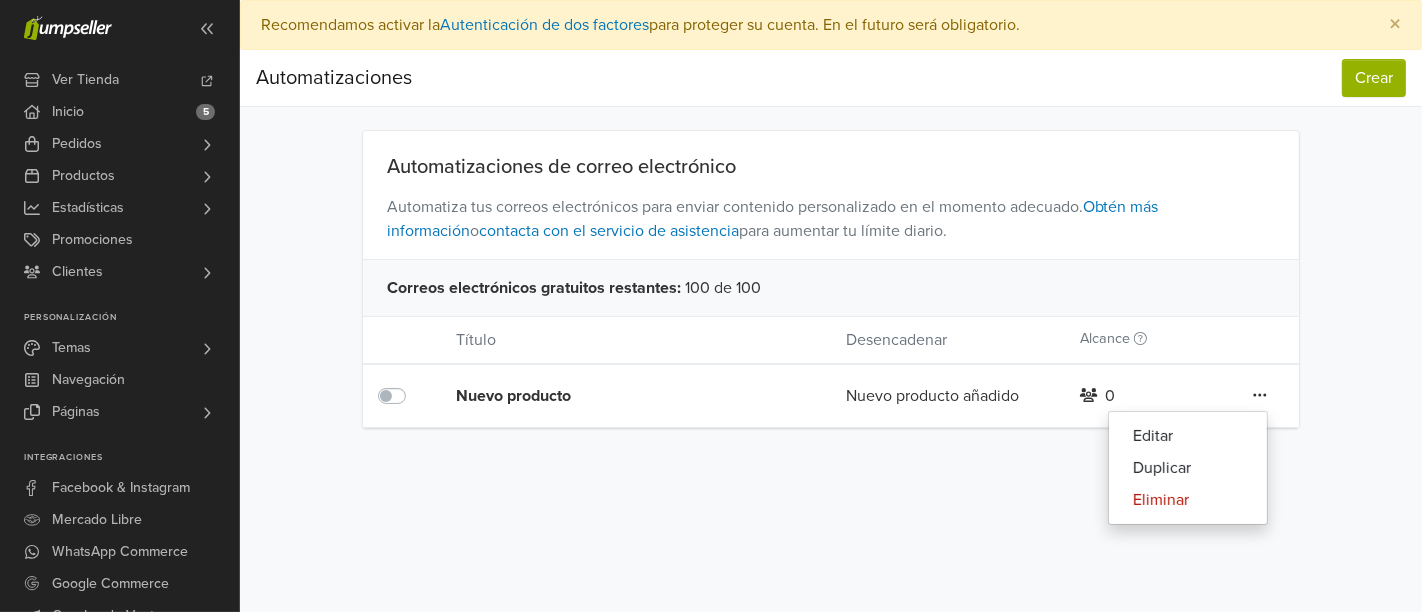click 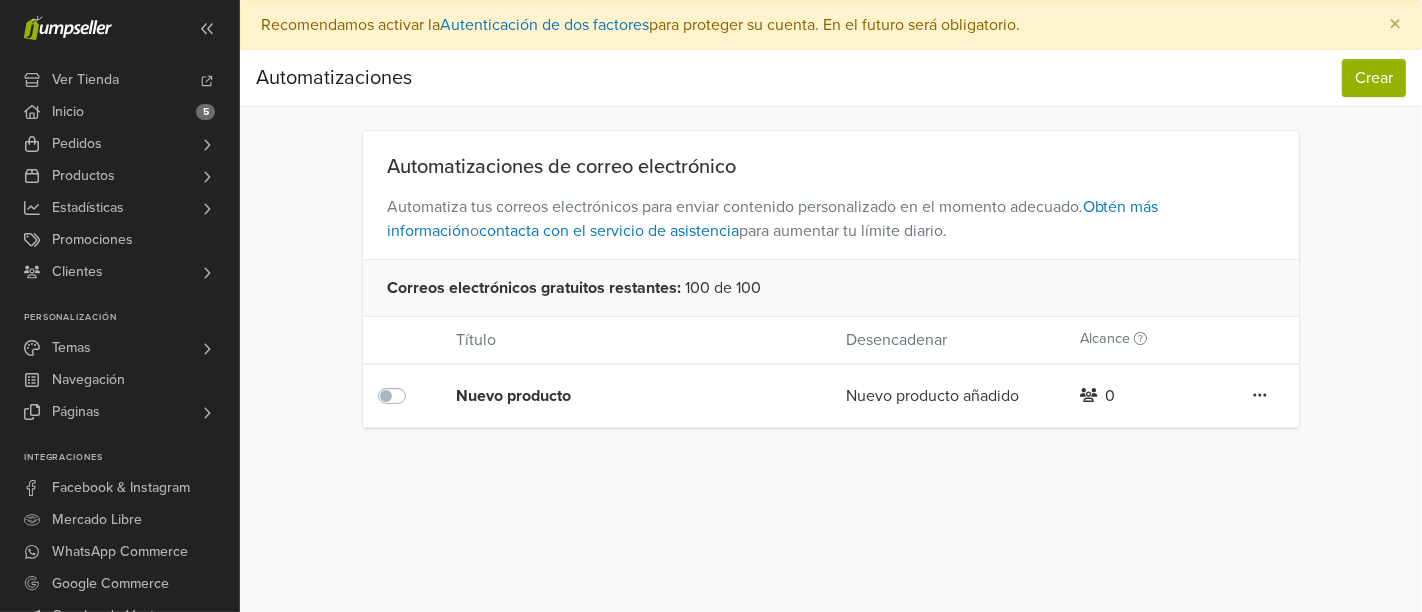 click at bounding box center (1260, 396) 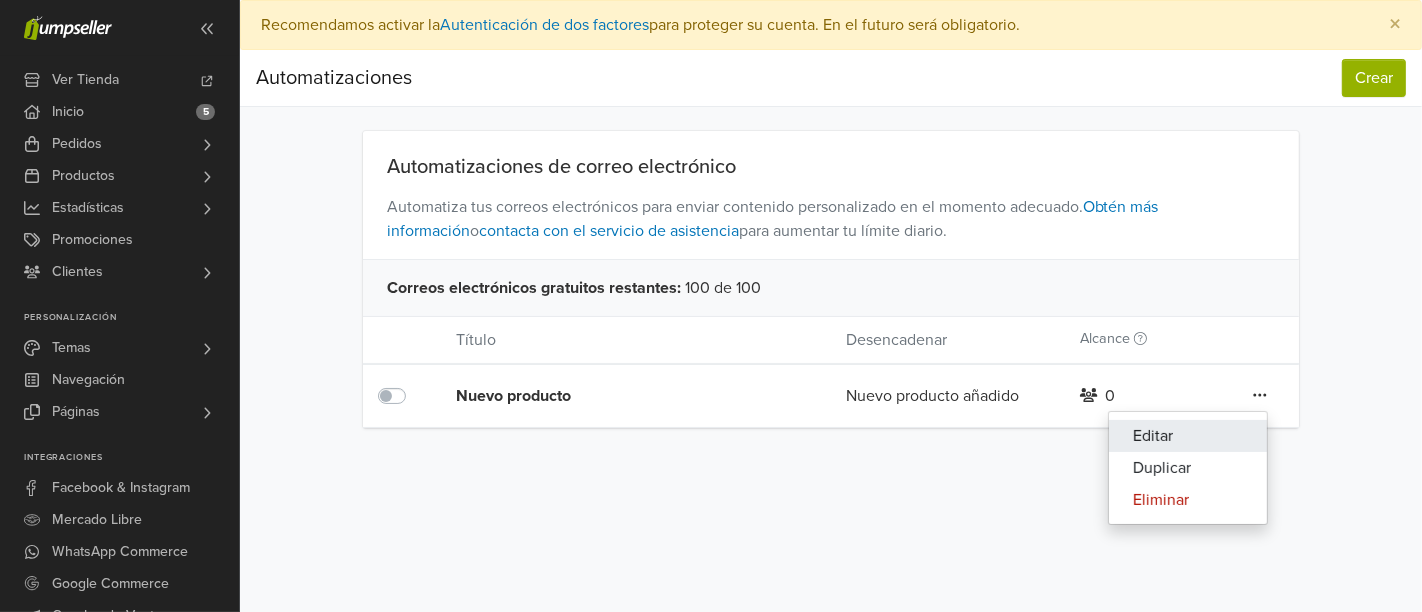 click on "Editar" at bounding box center (1188, 436) 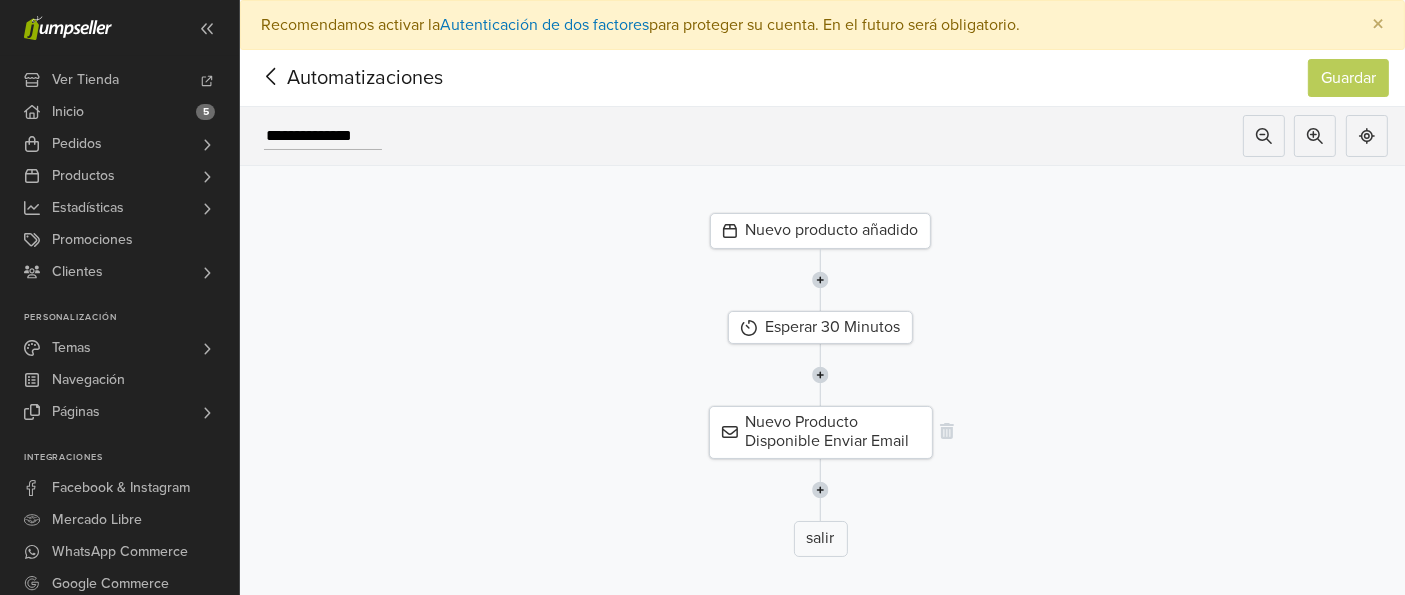 click on "Nuevo Producto Disponible Enviar Email" at bounding box center [821, 432] 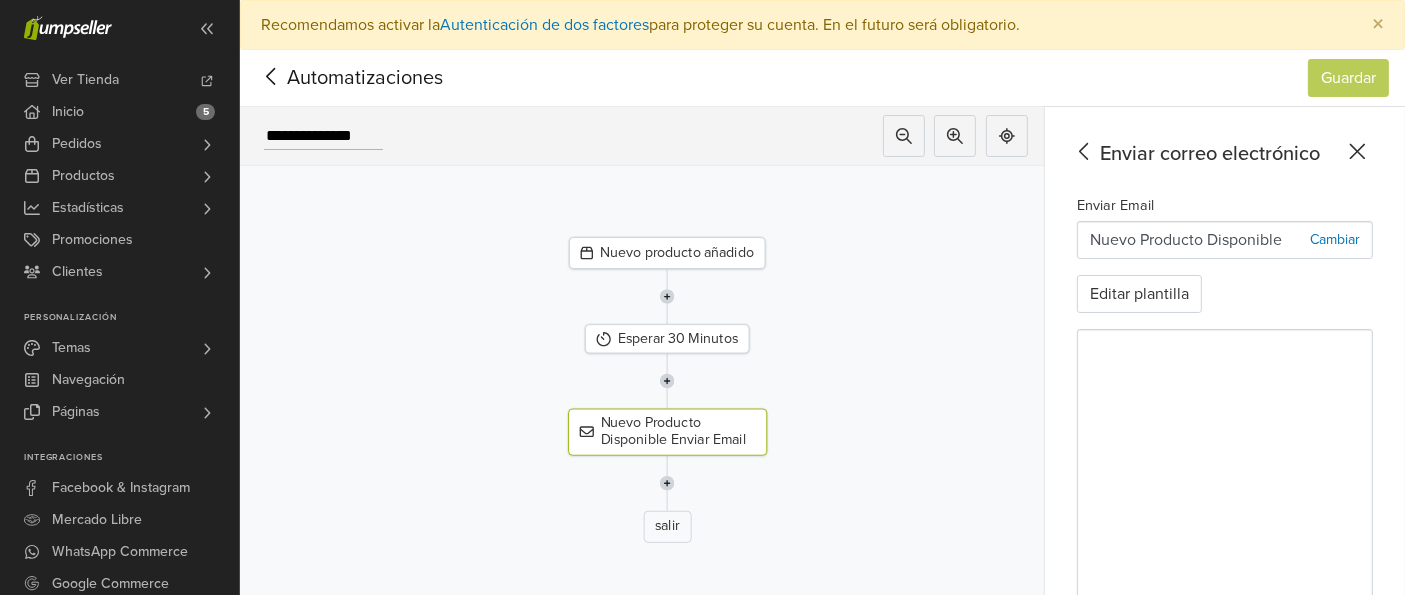 click at bounding box center [667, 296] 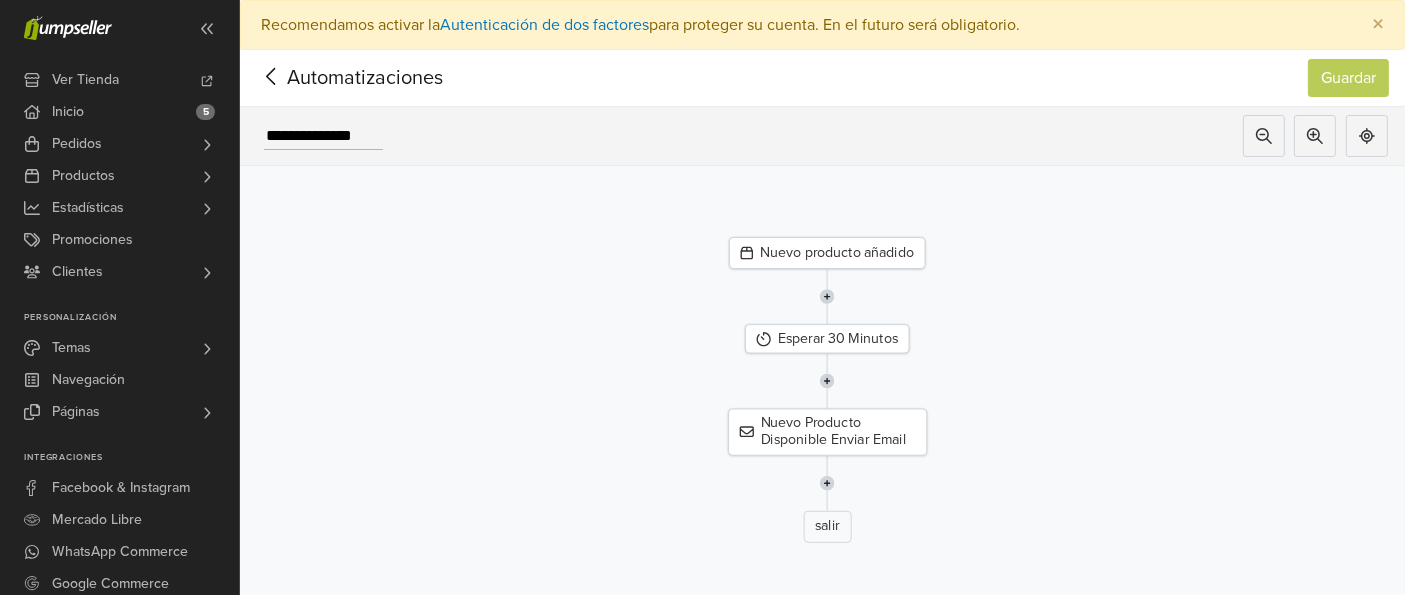 click 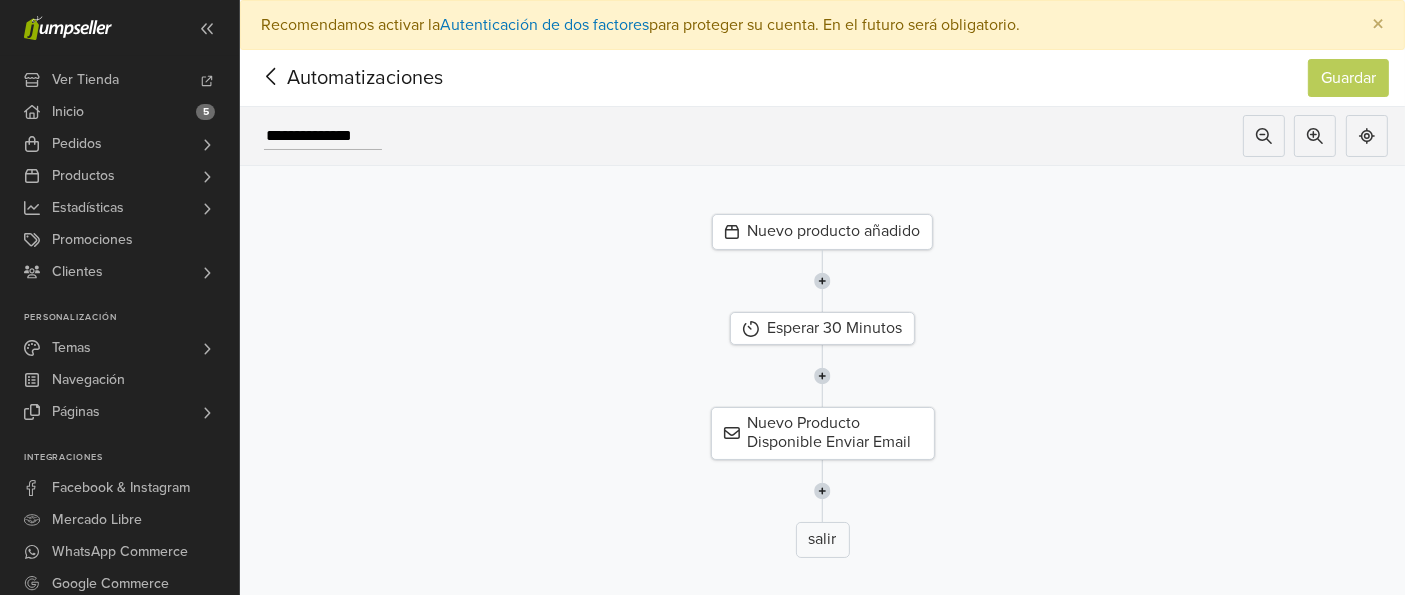 click 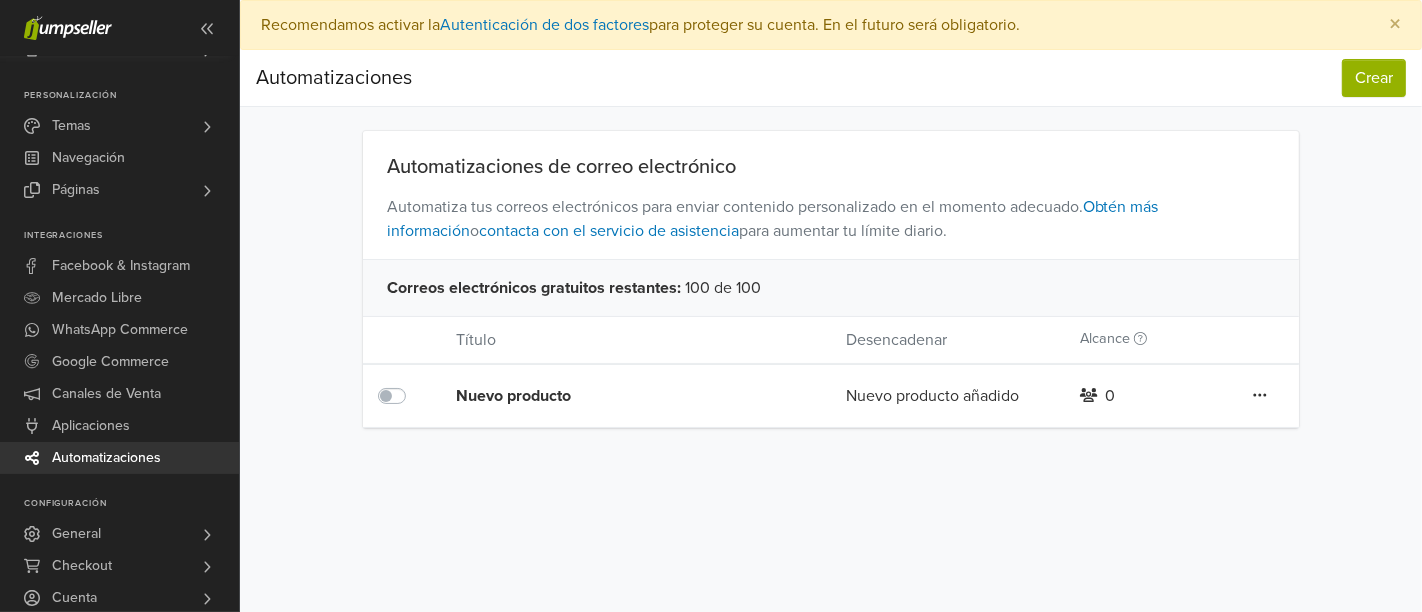 click on "Automatizaciones" at bounding box center (106, 458) 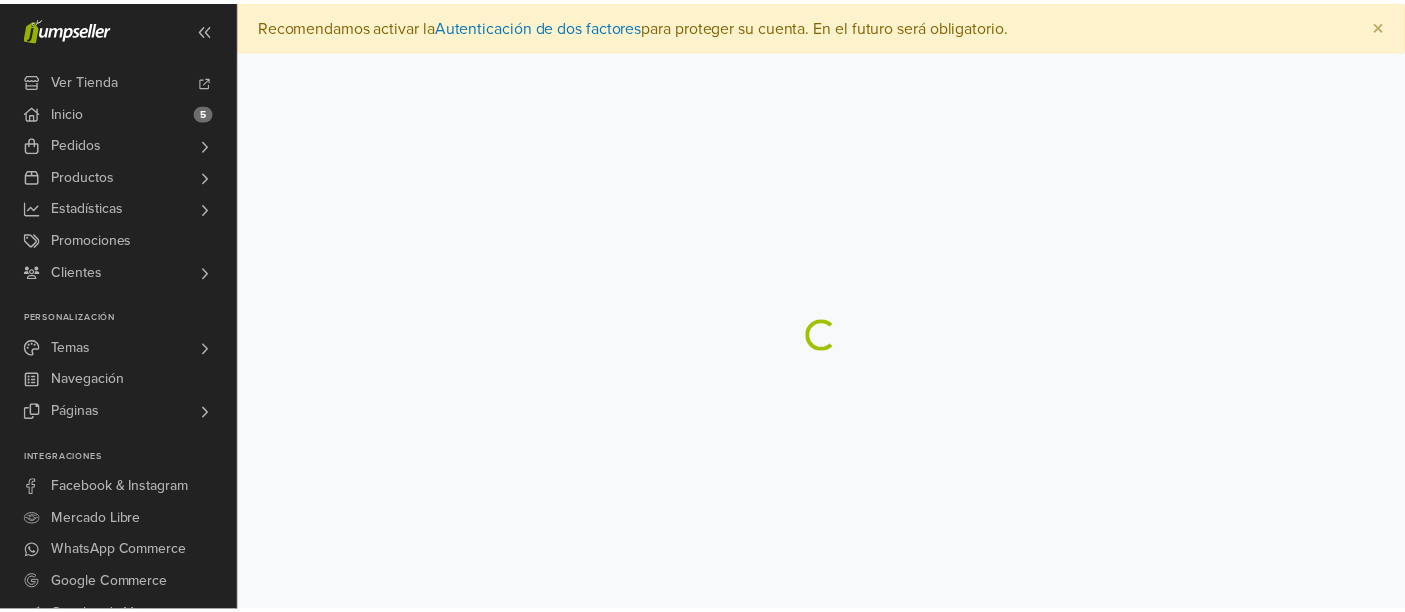 scroll, scrollTop: 0, scrollLeft: 0, axis: both 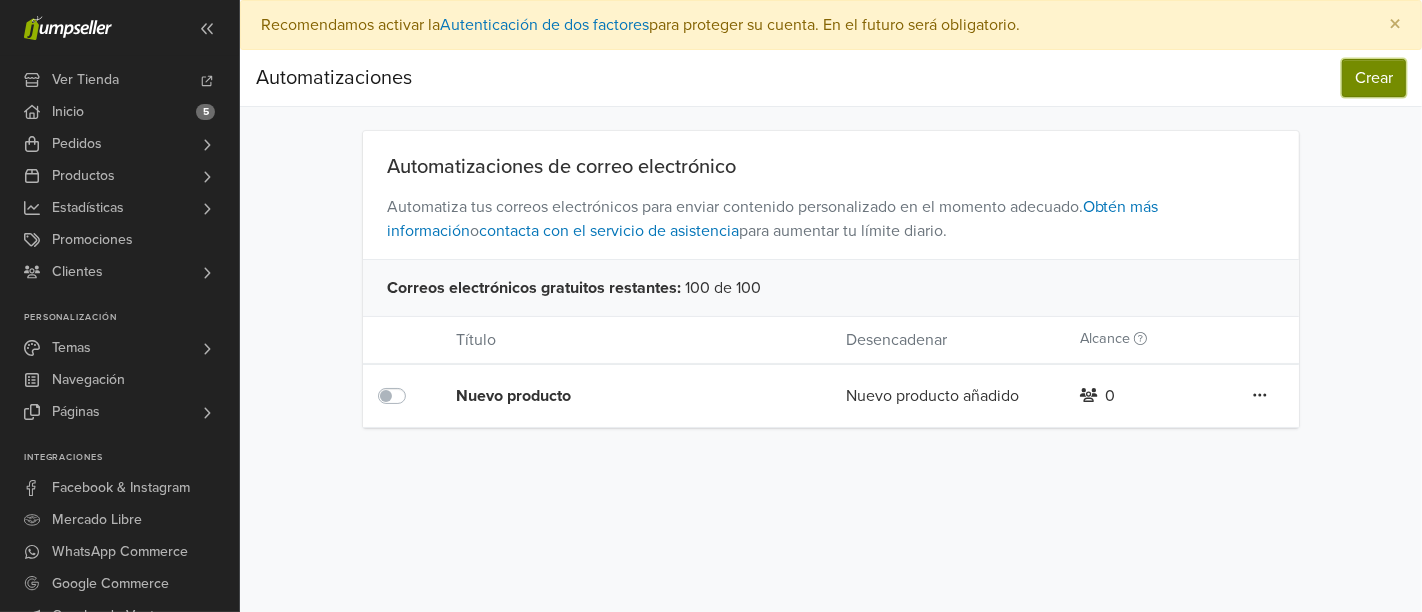 click on "Crear" at bounding box center (1374, 78) 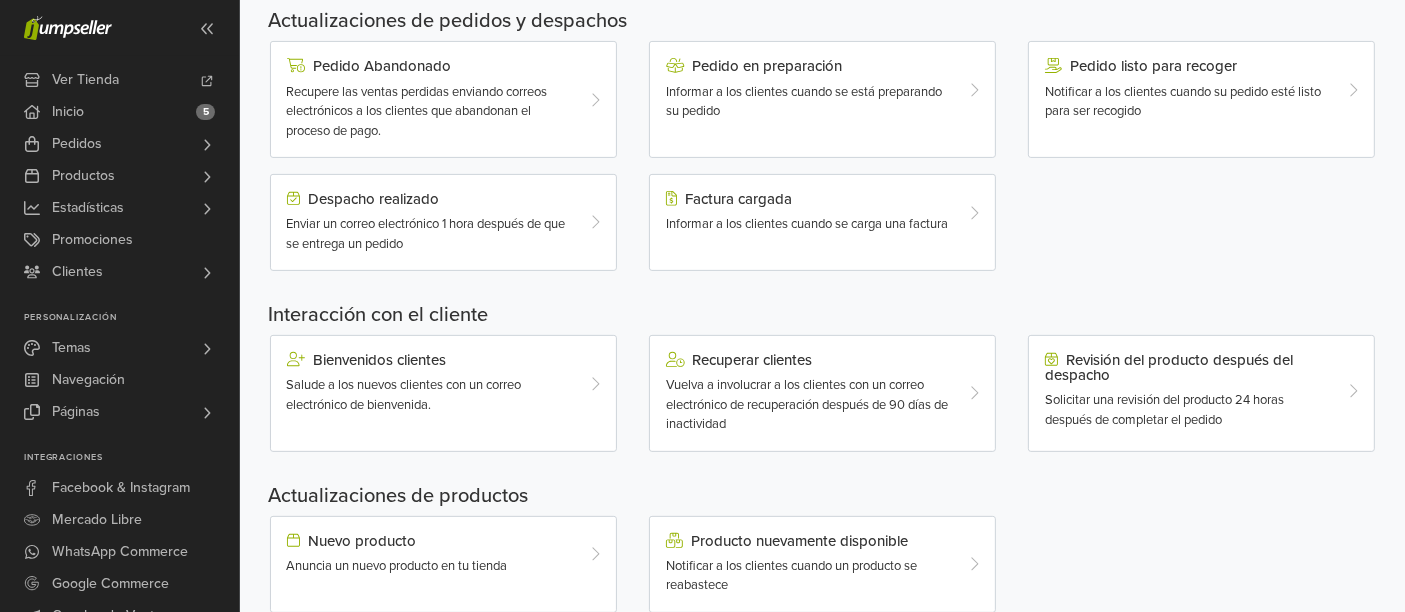 scroll, scrollTop: 711, scrollLeft: 0, axis: vertical 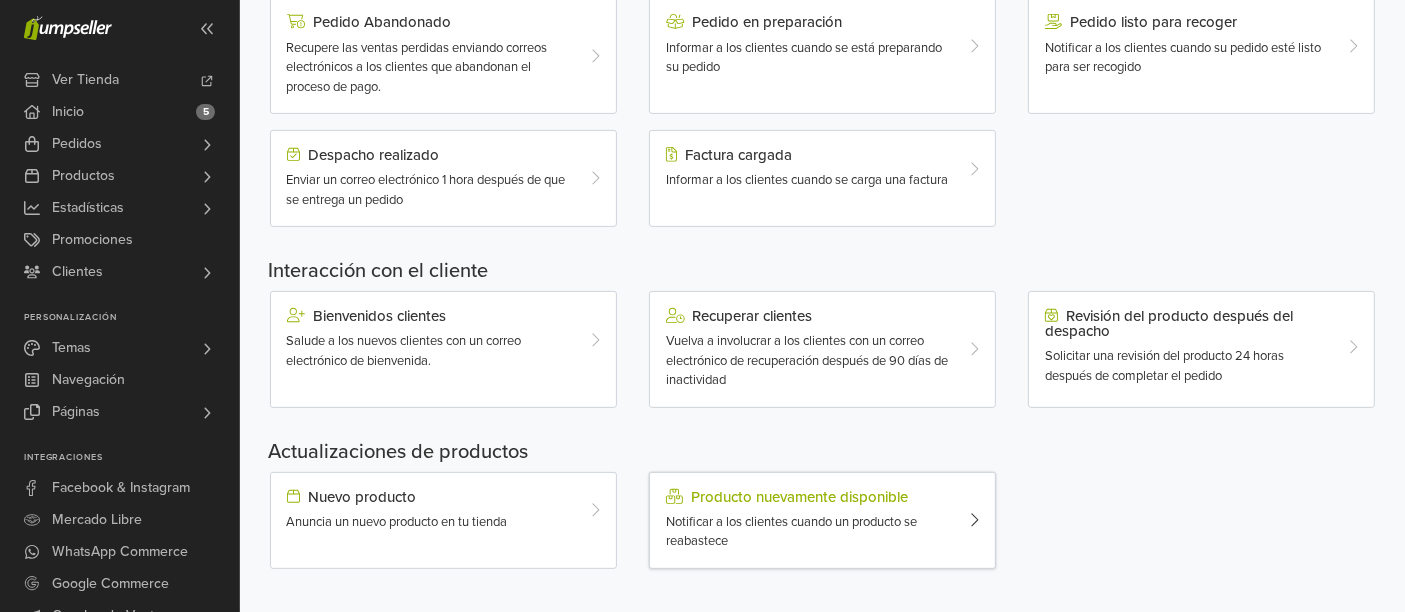 click on "Notificar a los clientes cuando un producto se reabastece" at bounding box center [808, 532] 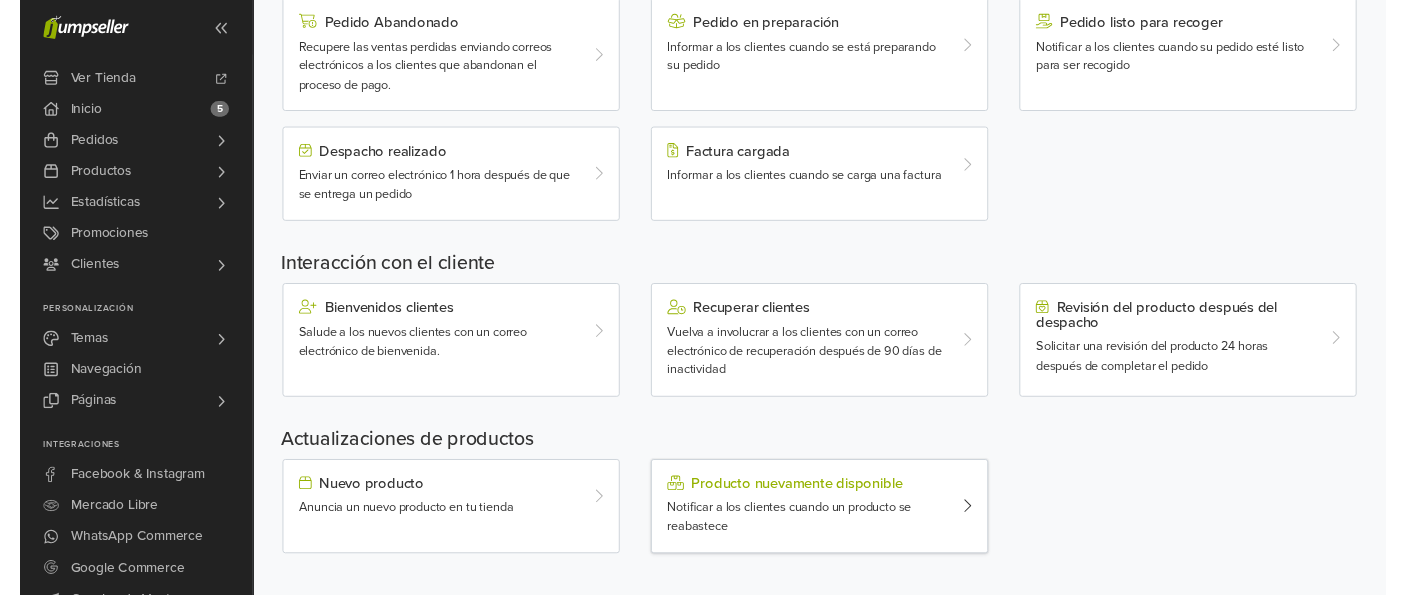 scroll, scrollTop: 0, scrollLeft: 0, axis: both 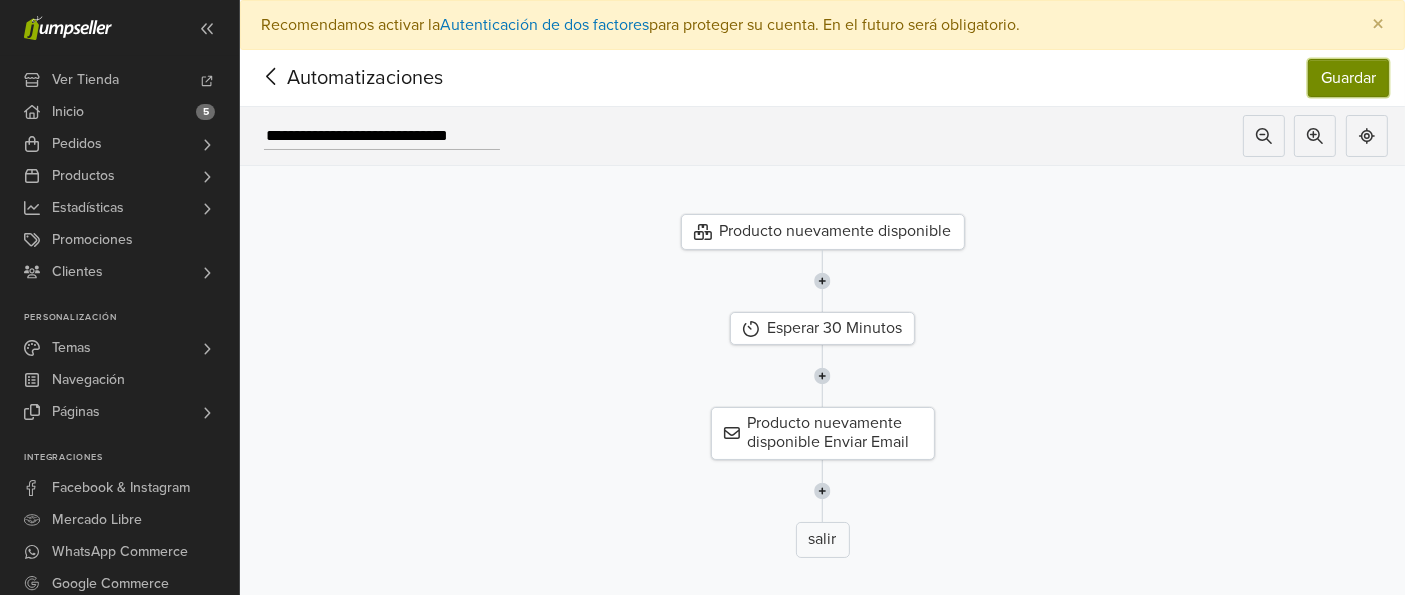 click on "Guardar" at bounding box center (1348, 78) 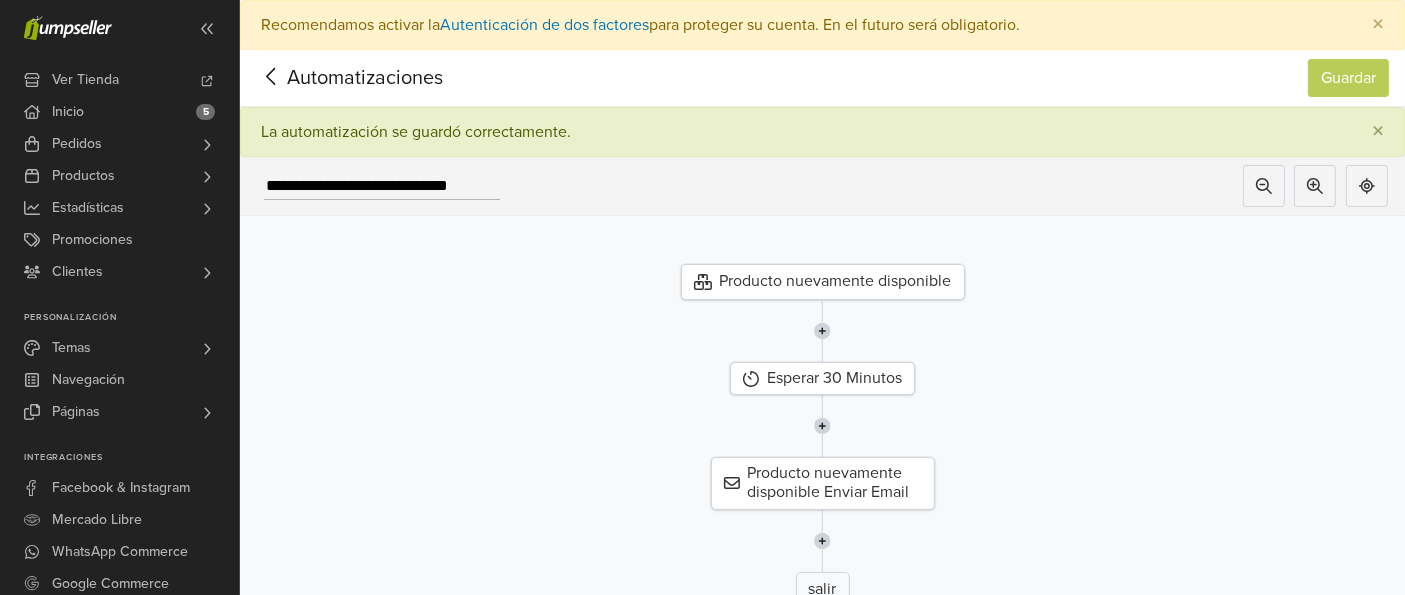 click 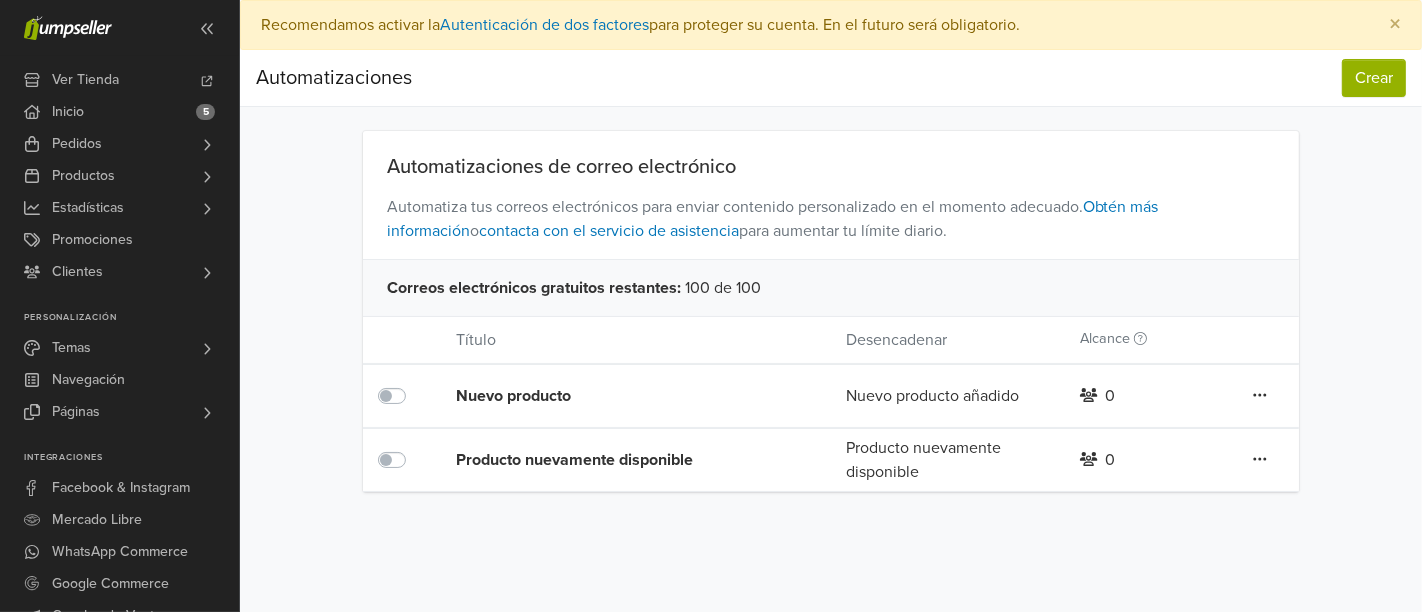click 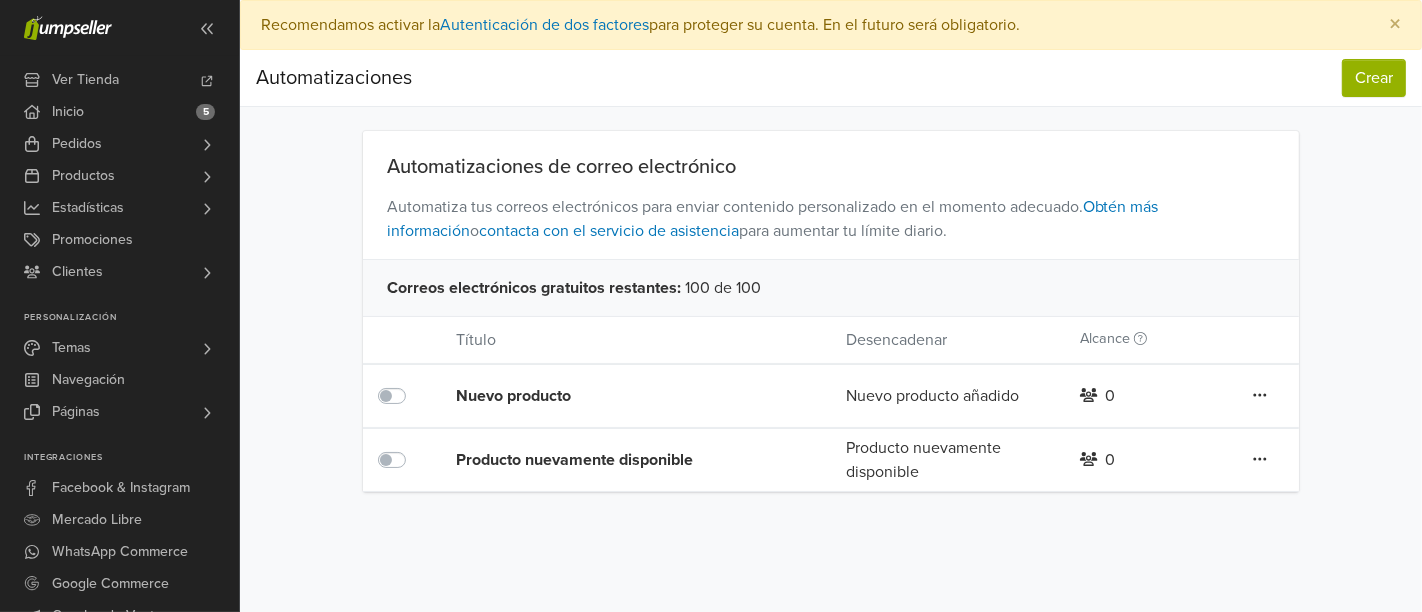 click on "0" at bounding box center [1143, 396] 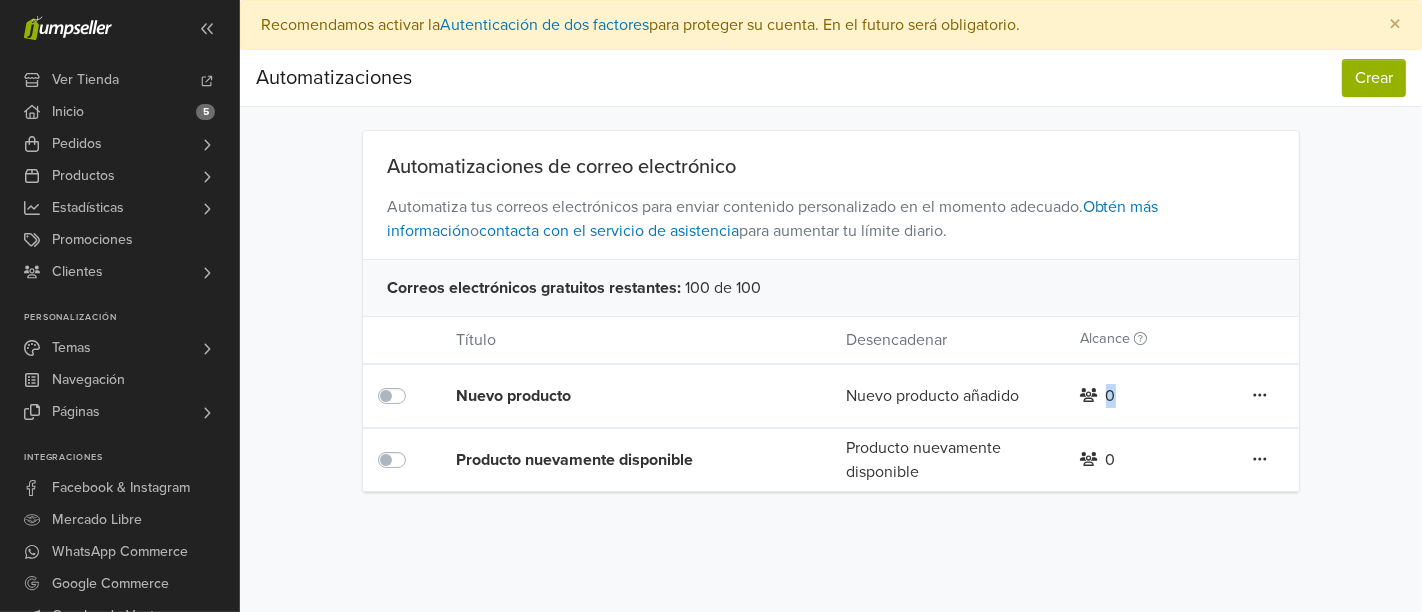 click on "0" at bounding box center [1143, 396] 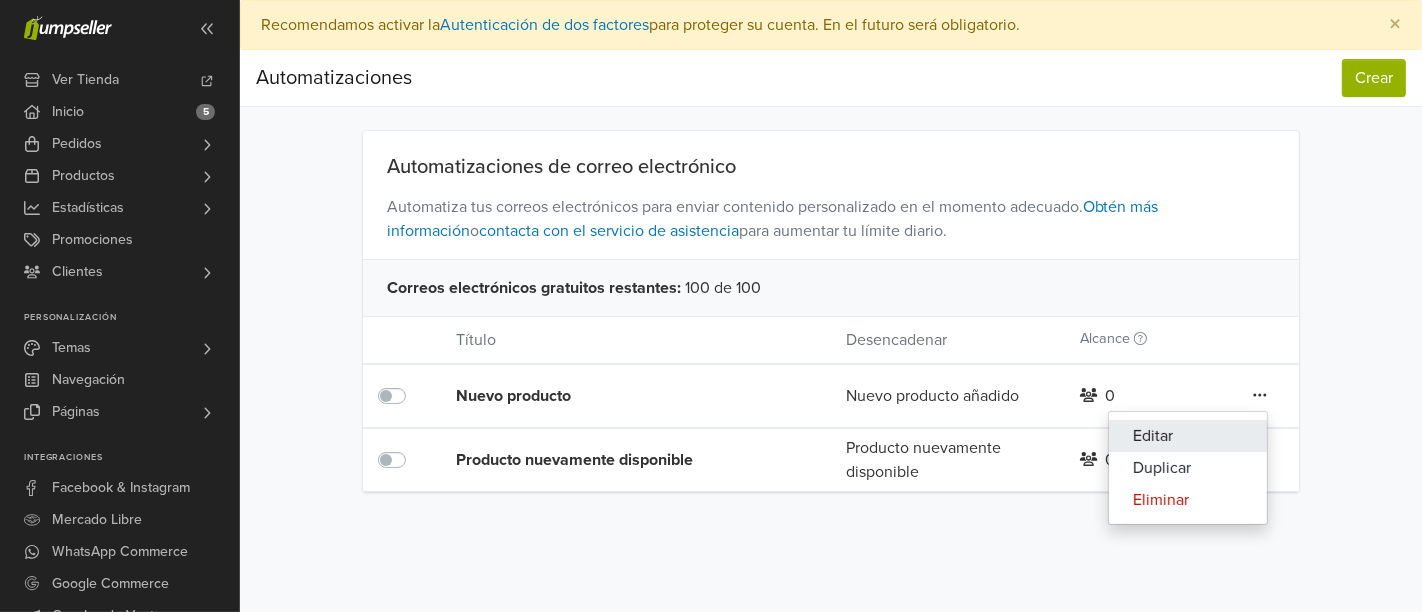 click on "Editar" at bounding box center (1188, 436) 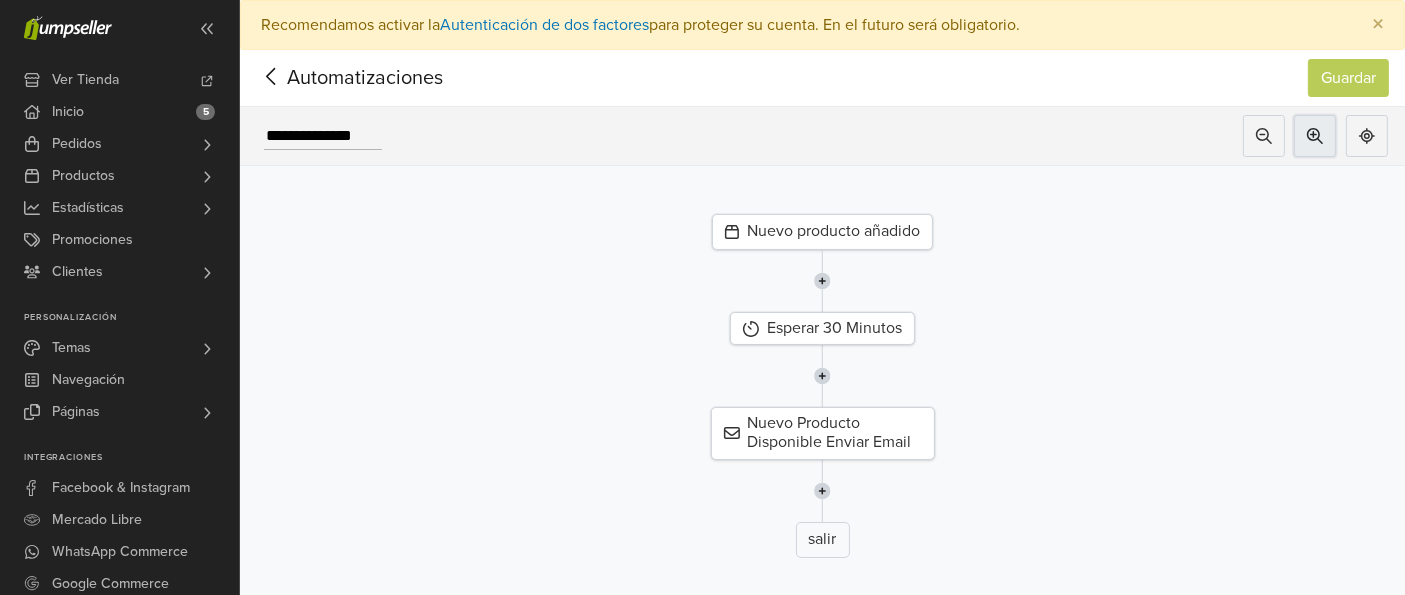 click 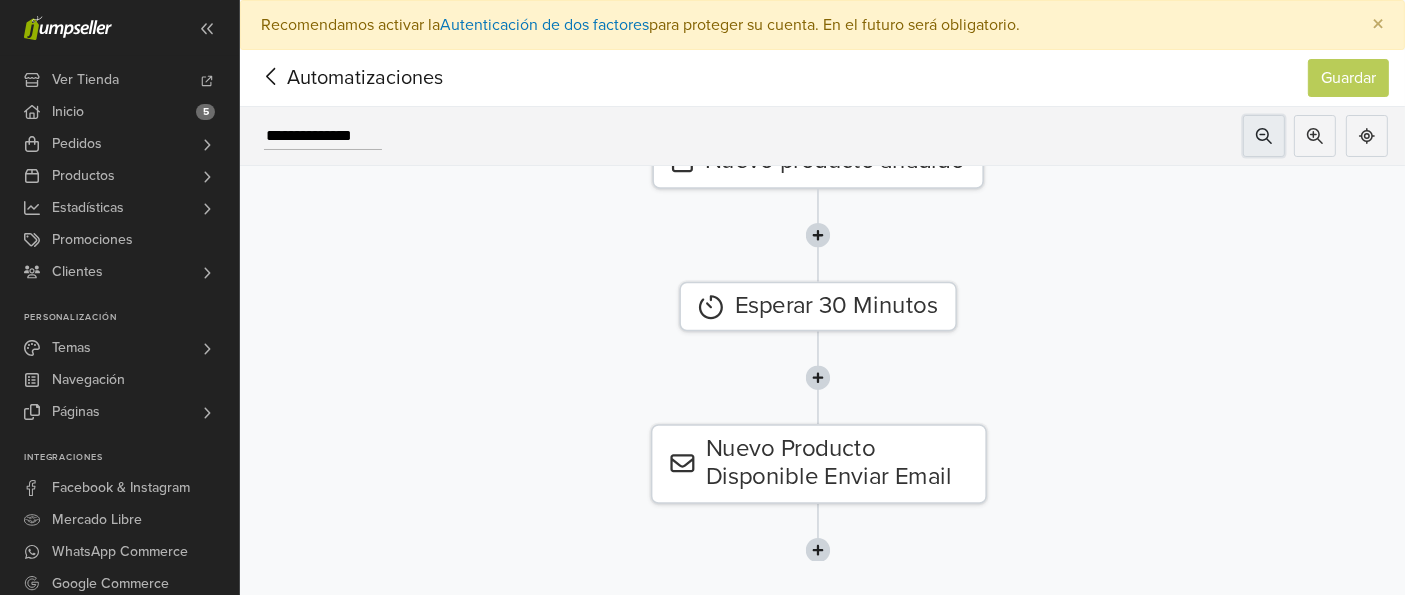click 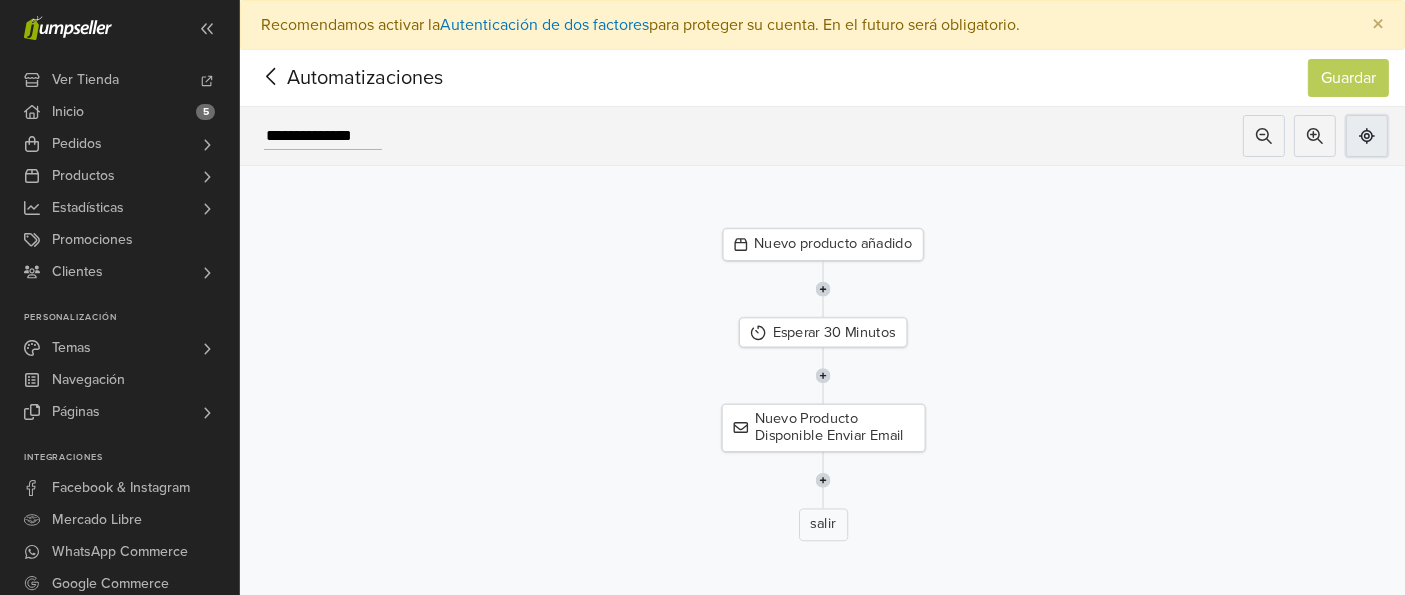 click 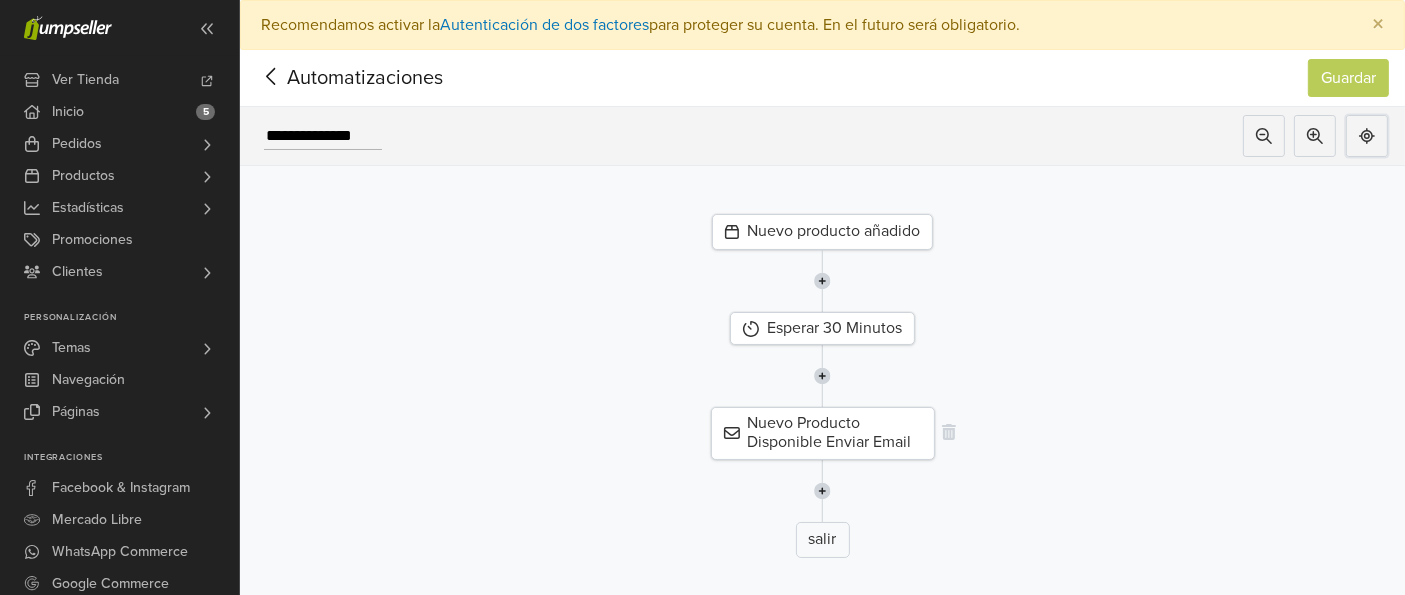 click on "Nuevo Producto Disponible Enviar Email" at bounding box center [823, 433] 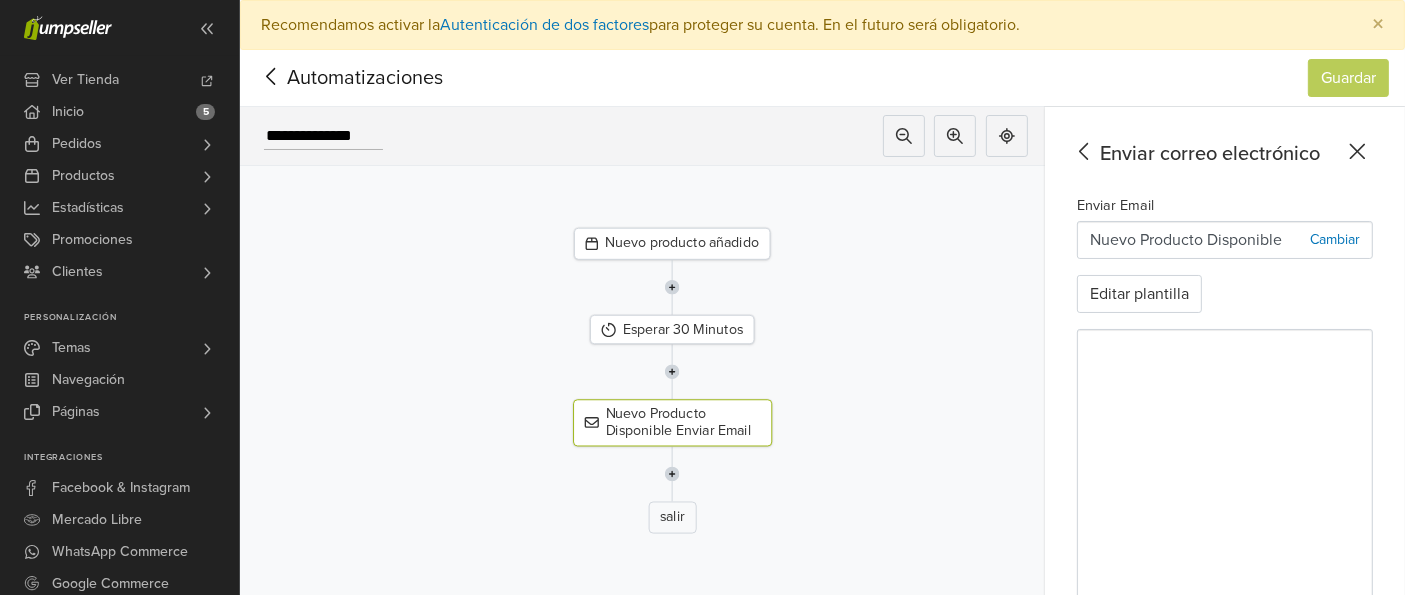 scroll, scrollTop: 0, scrollLeft: 0, axis: both 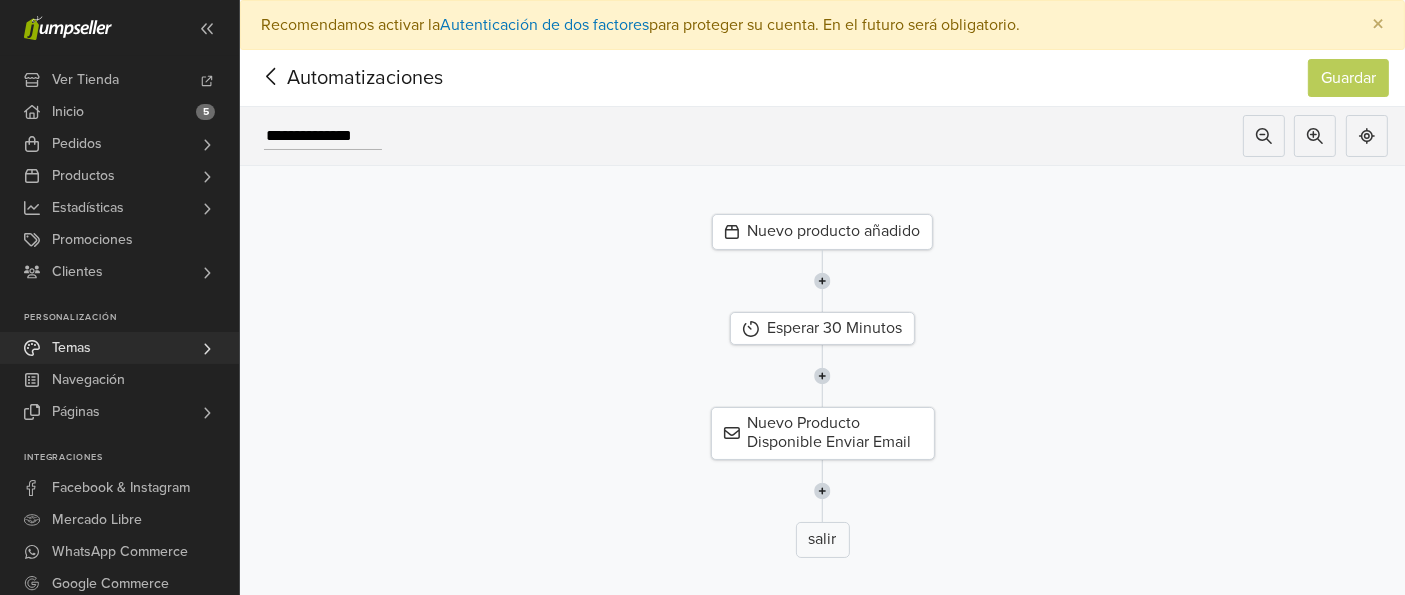 click on "Temas" at bounding box center [71, 348] 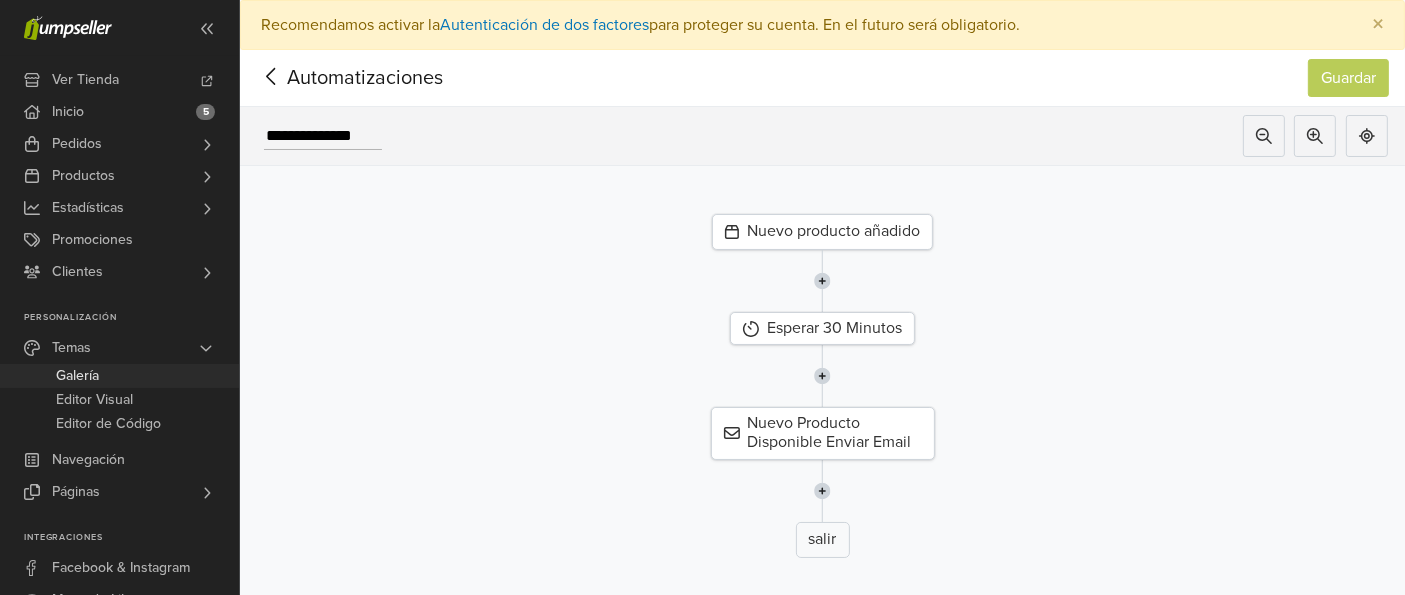 click on "Galería" at bounding box center [77, 376] 